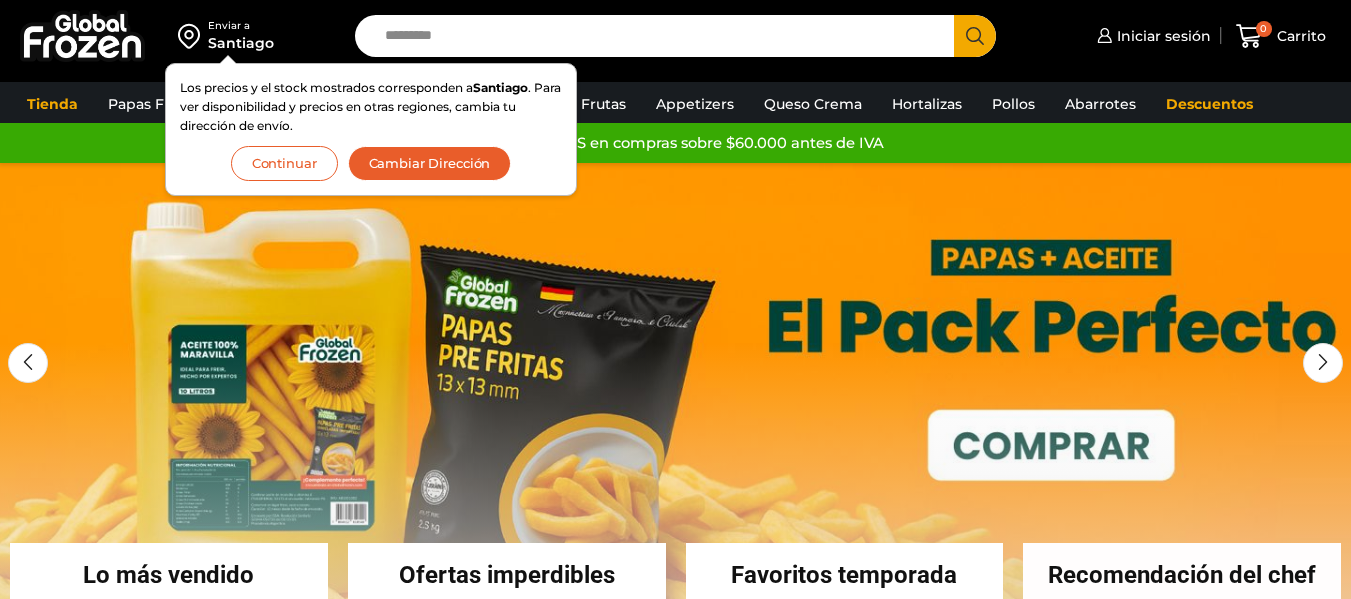 scroll, scrollTop: 0, scrollLeft: 0, axis: both 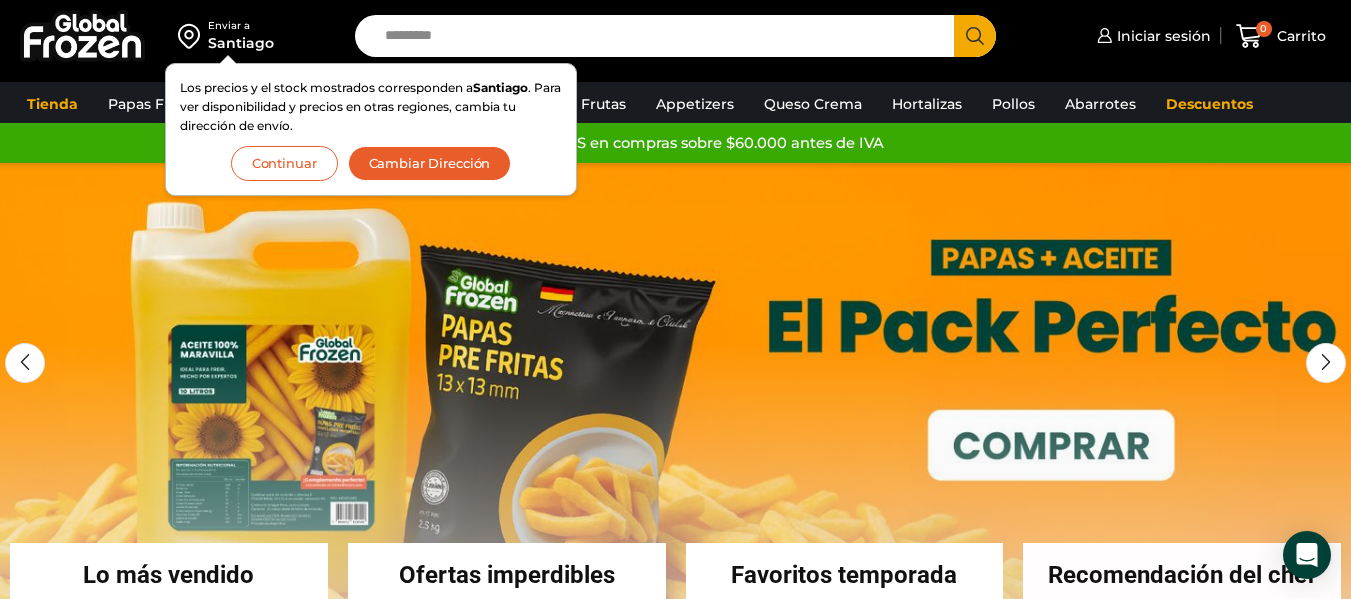 click at bounding box center (675, 463) 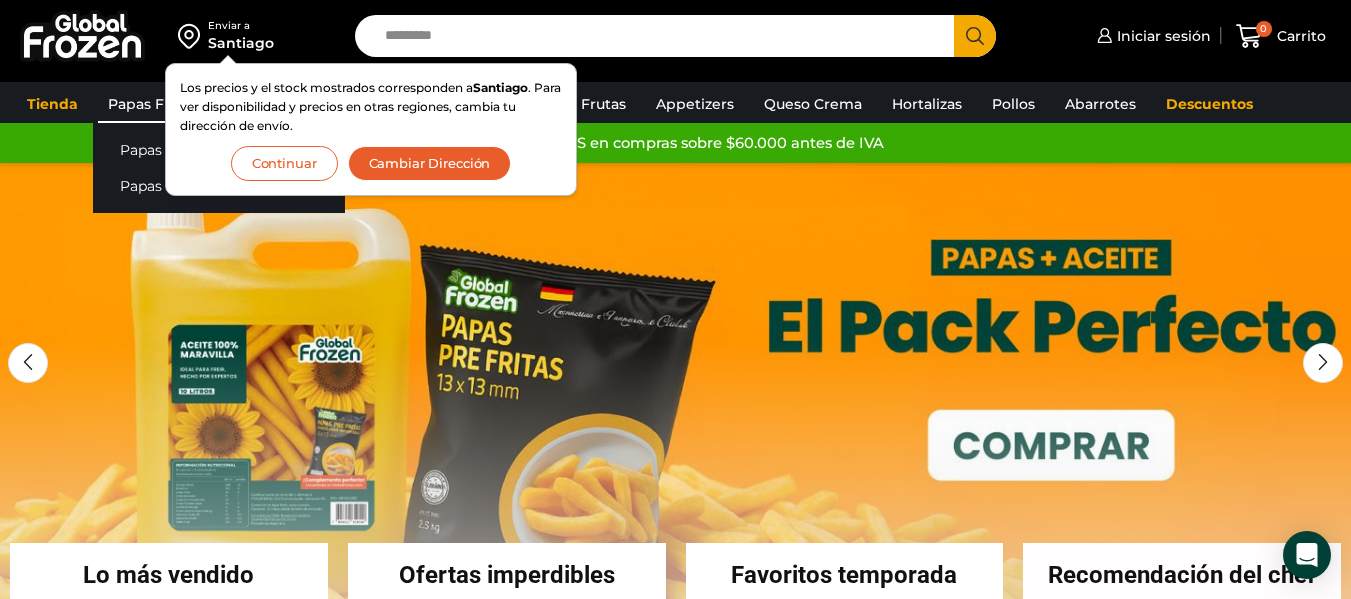 click on "Papas Fritas" at bounding box center (151, 104) 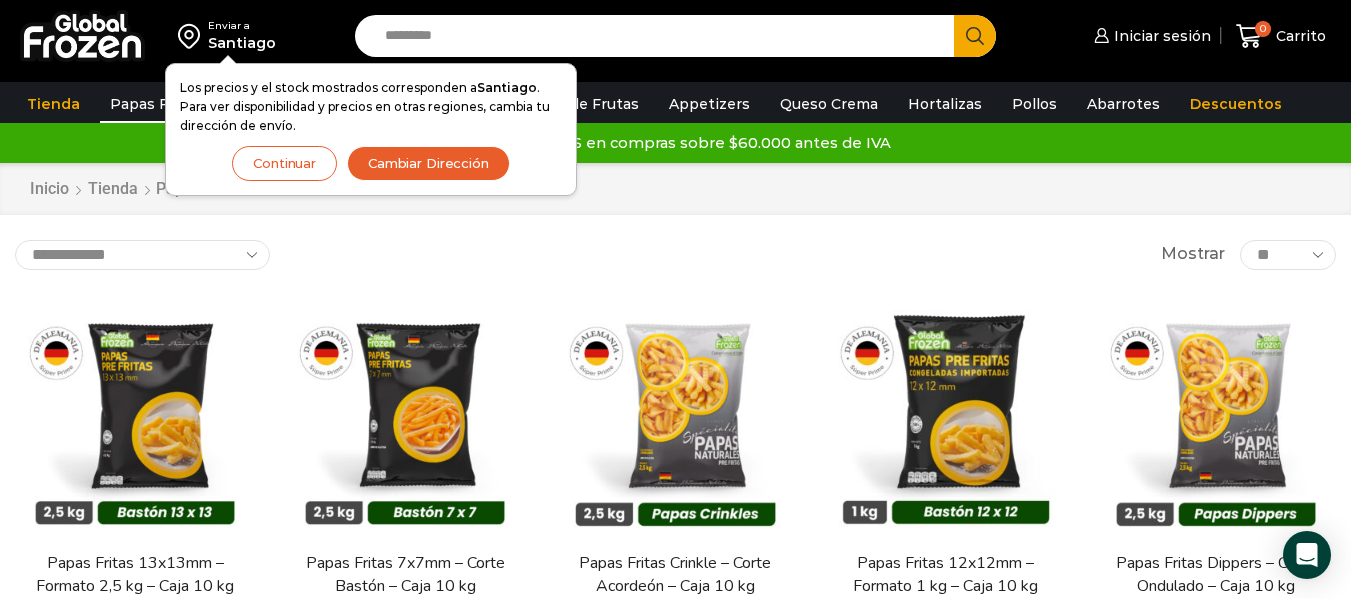 scroll, scrollTop: 0, scrollLeft: 0, axis: both 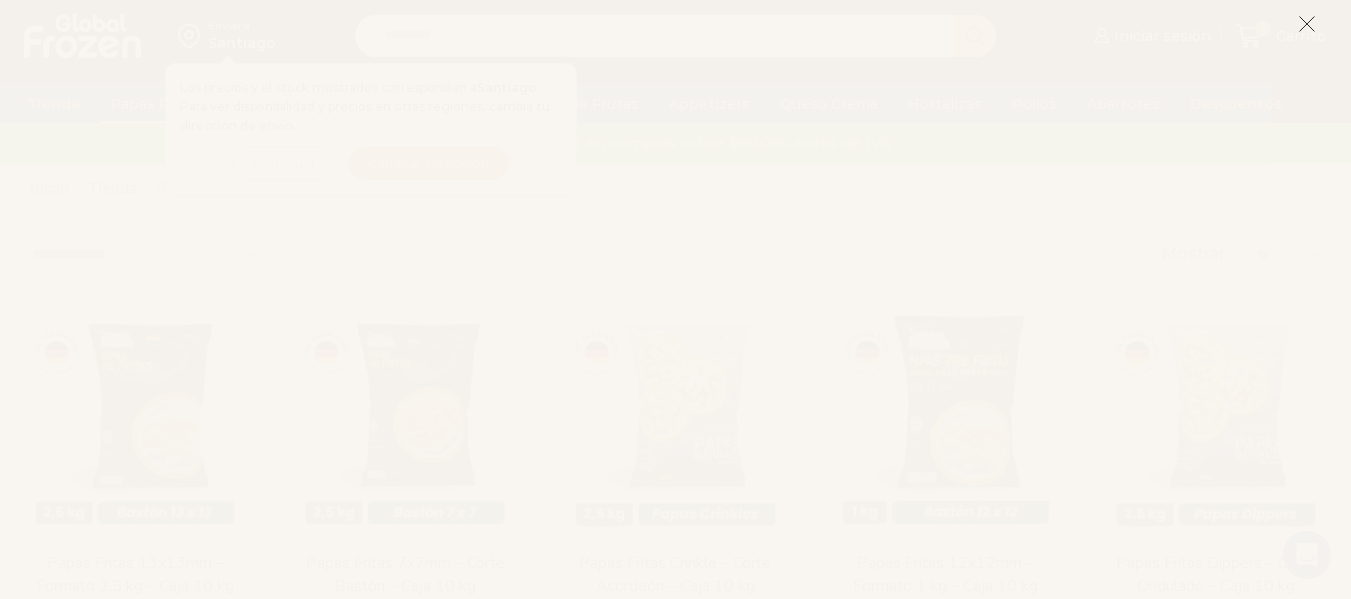 click 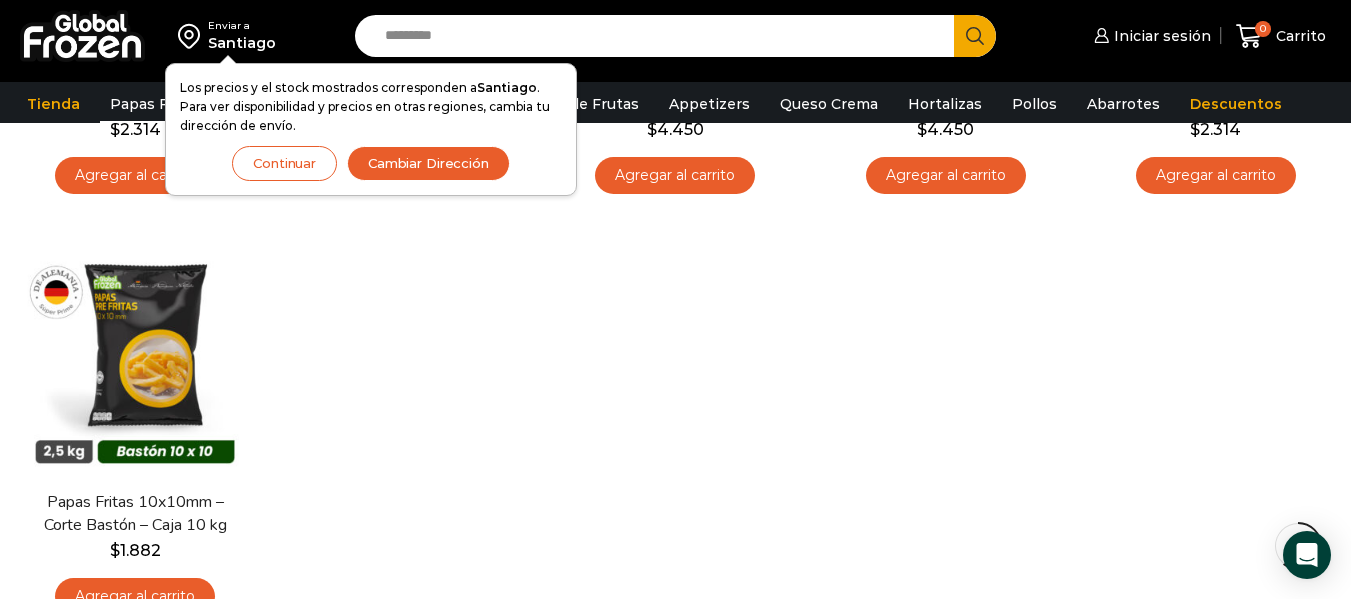 scroll, scrollTop: 932, scrollLeft: 0, axis: vertical 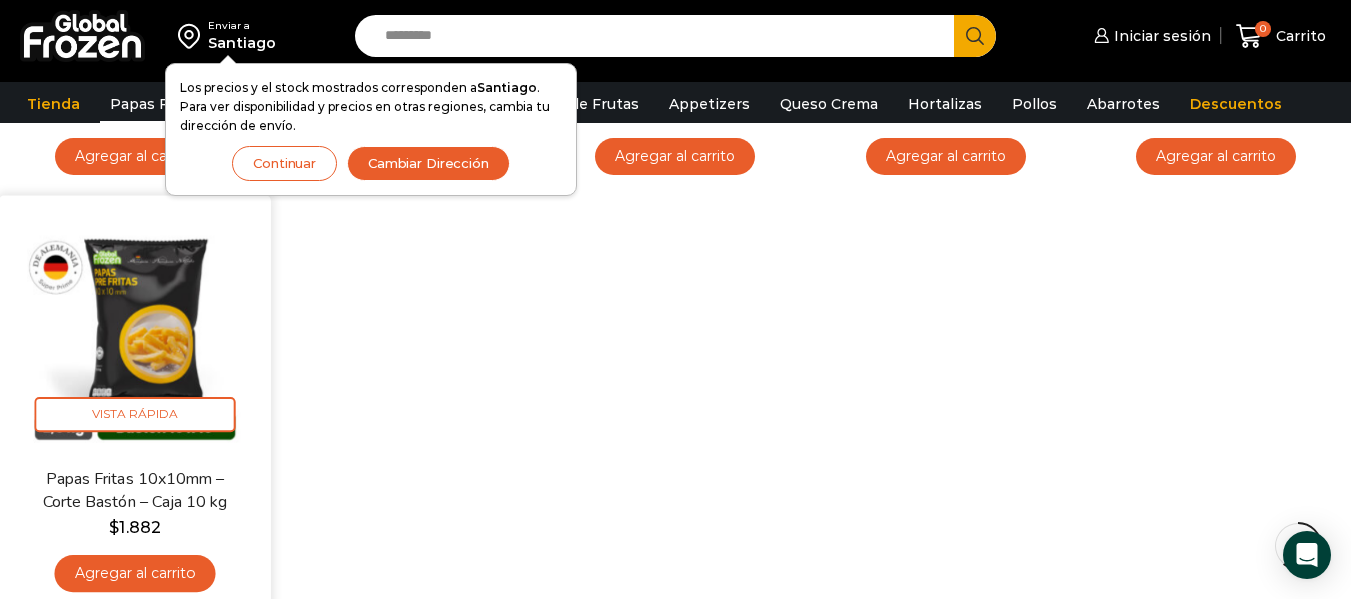 click on "Agregar al carrito" at bounding box center (135, 573) 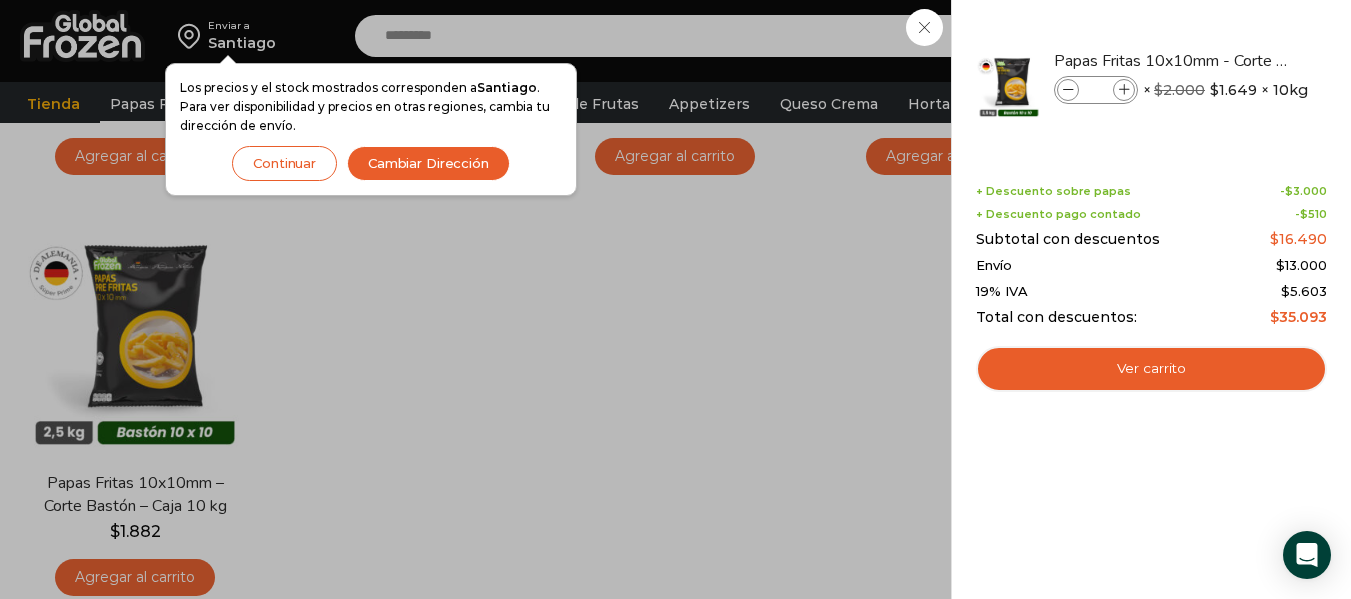 click on "1
Carrito
1
1
Shopping Cart
*" at bounding box center (1281, 36) 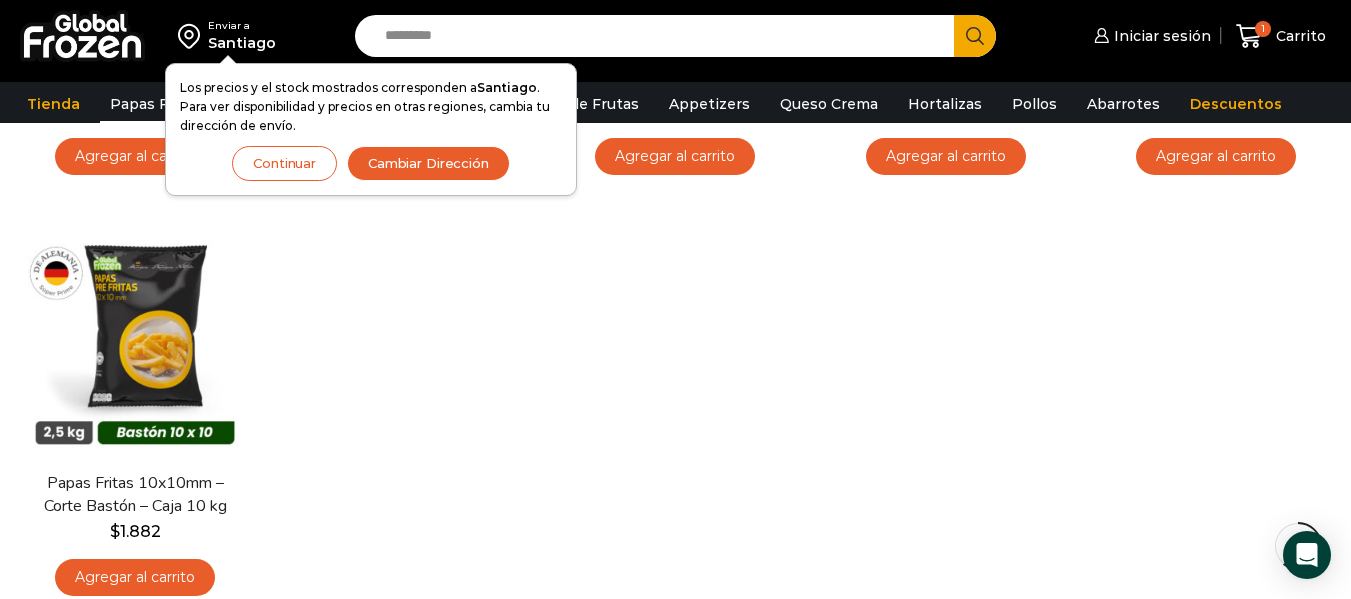 click on "Cambiar Dirección" at bounding box center (428, 163) 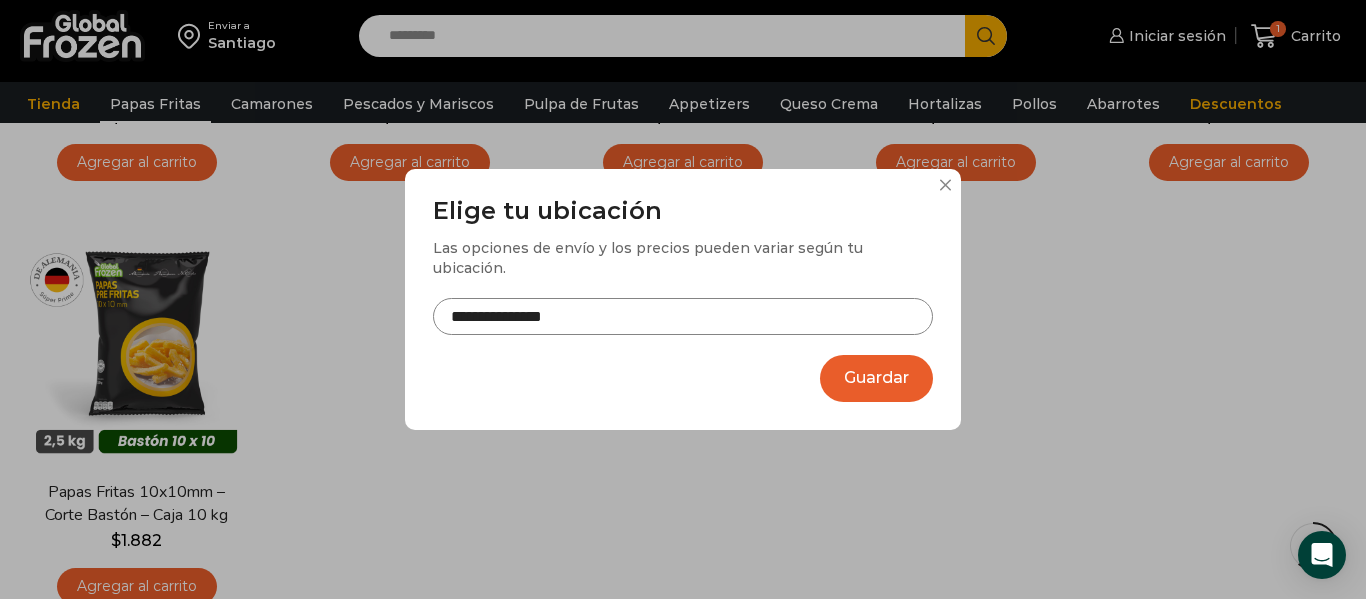click on "**********" at bounding box center [683, 316] 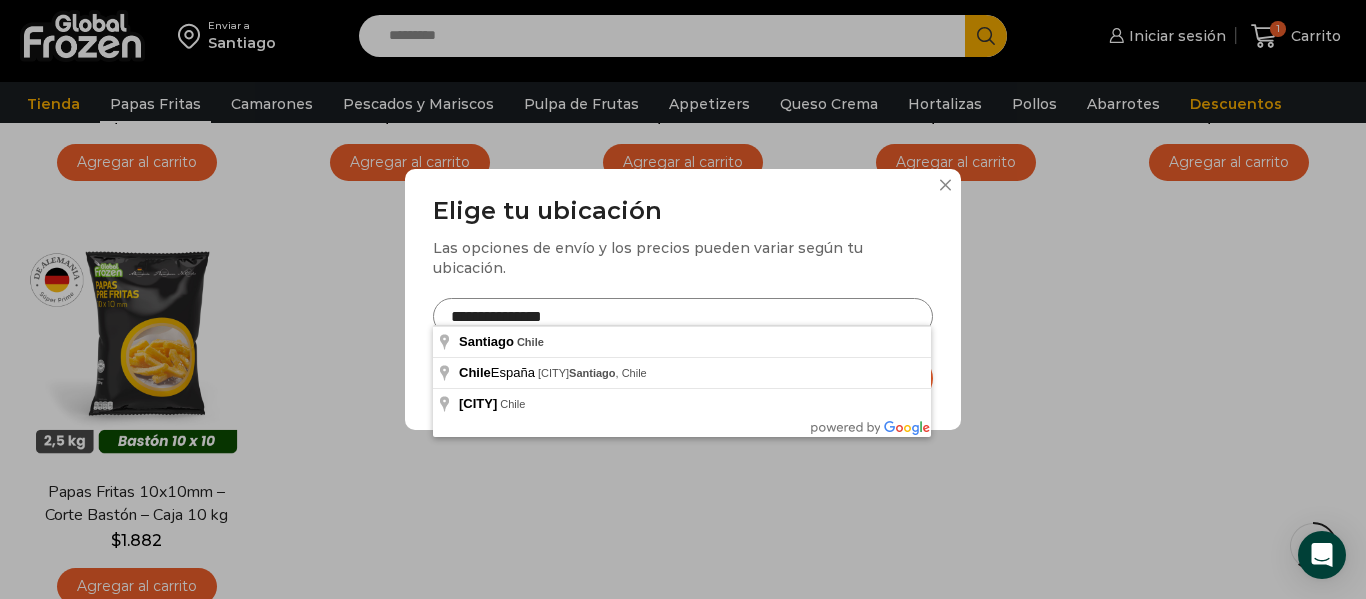 drag, startPoint x: 678, startPoint y: 314, endPoint x: 409, endPoint y: 309, distance: 269.04648 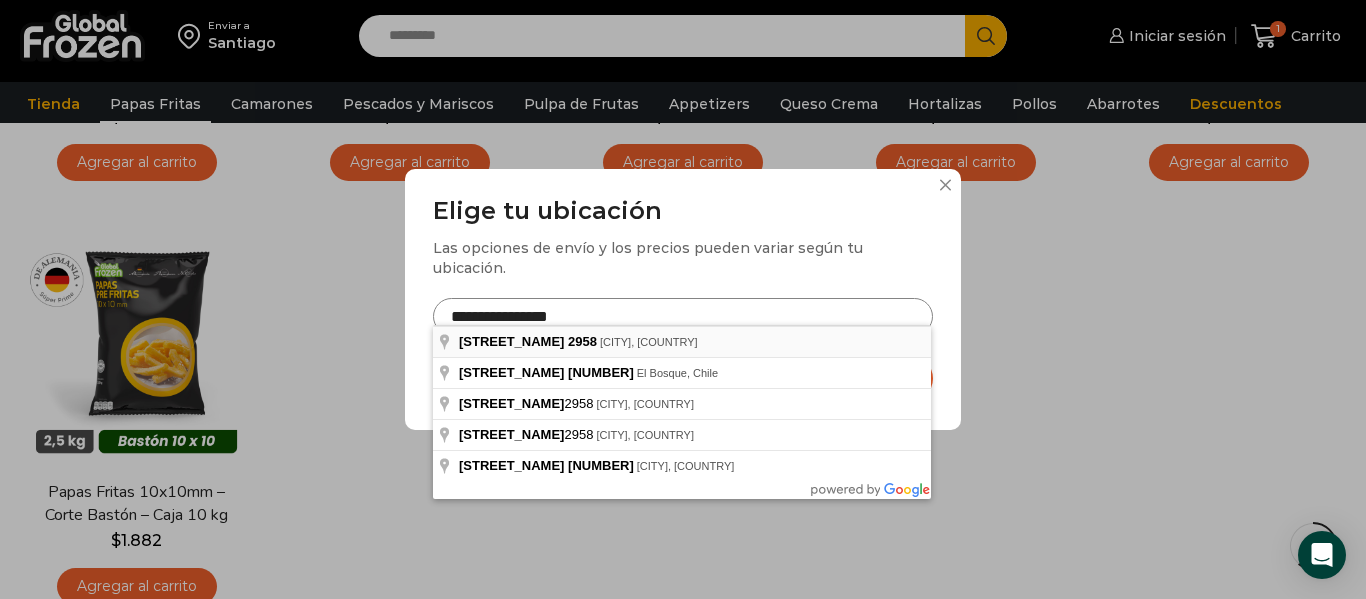 type on "**********" 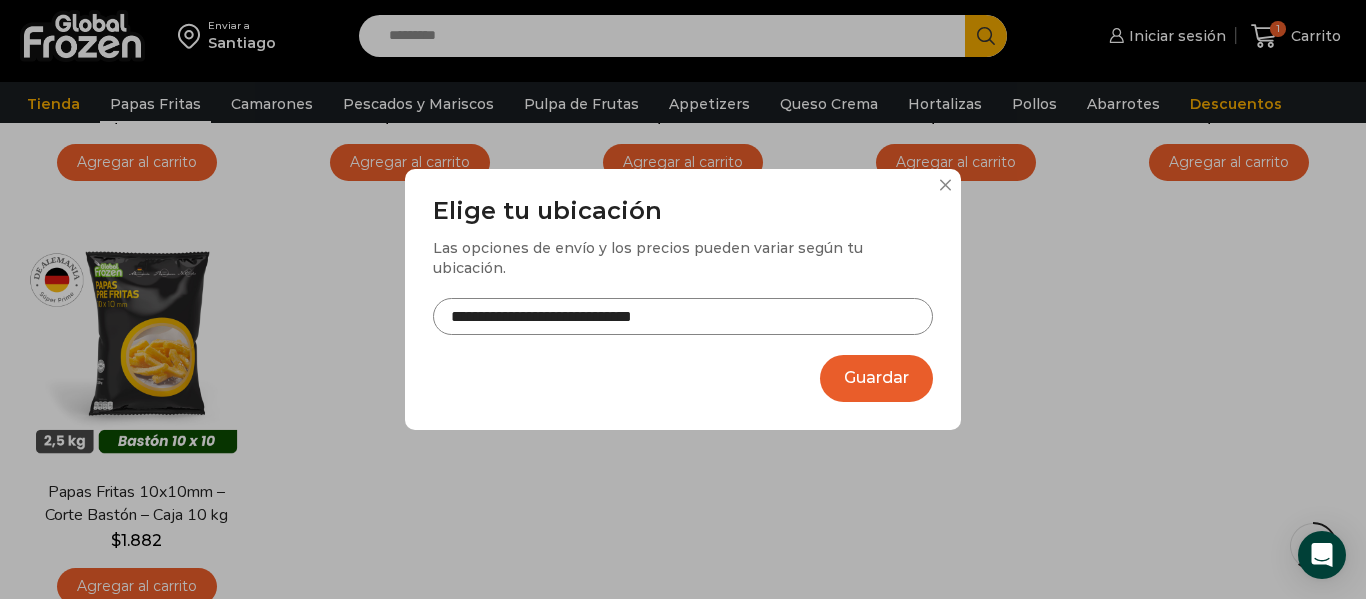 click on "Guardar" at bounding box center (876, 378) 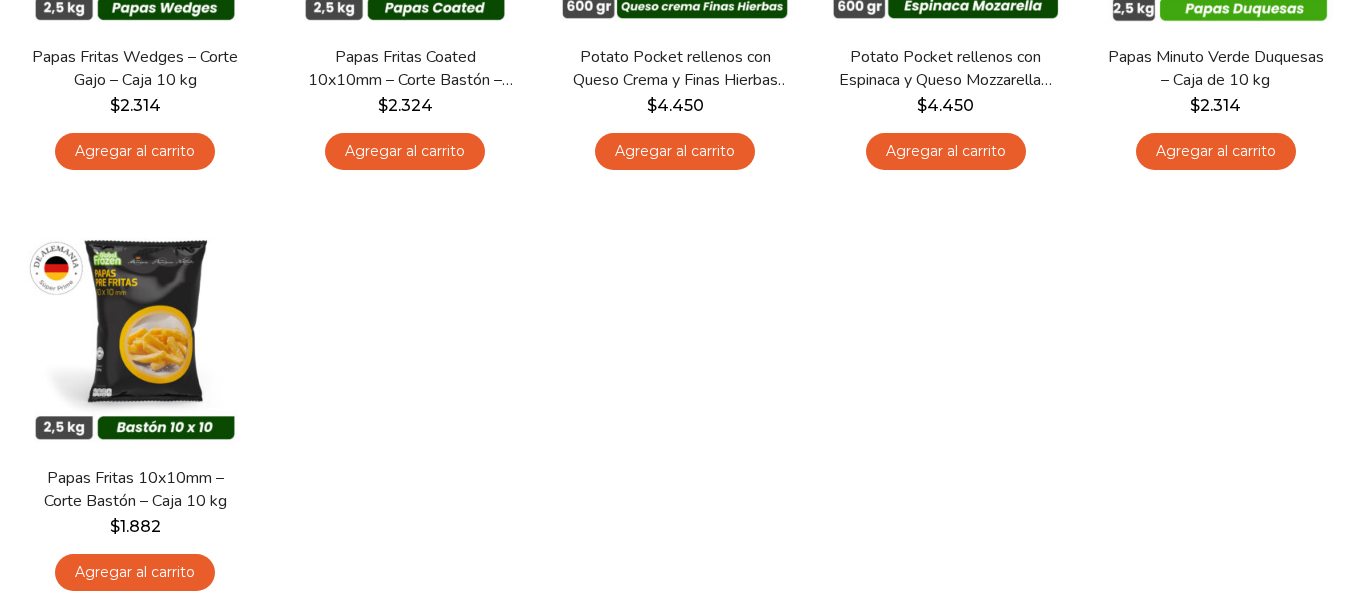 scroll, scrollTop: 932, scrollLeft: 0, axis: vertical 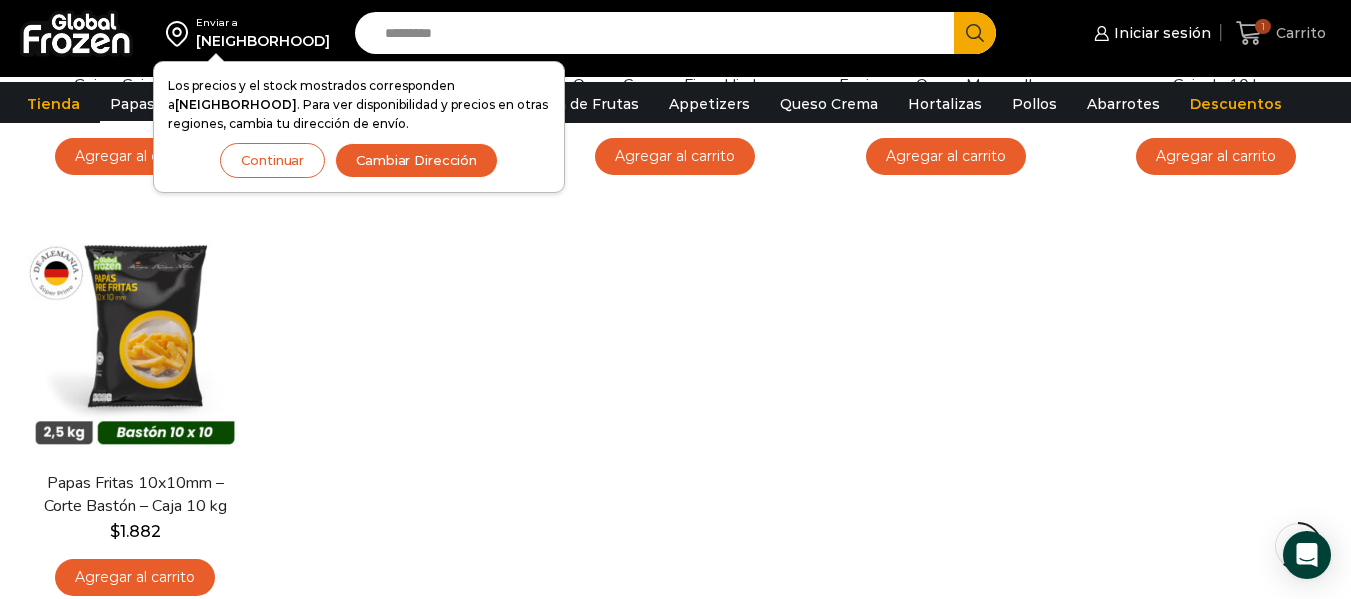 click on "Carrito" at bounding box center (1298, 33) 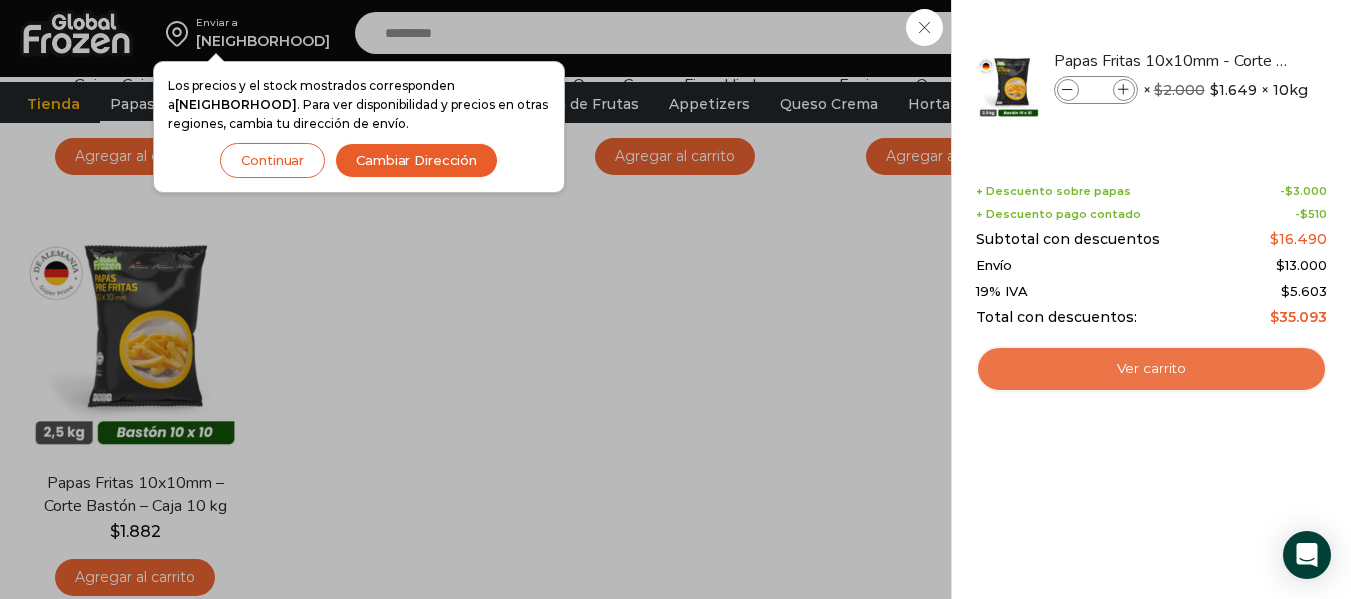 click on "Ver carrito" at bounding box center [1151, 369] 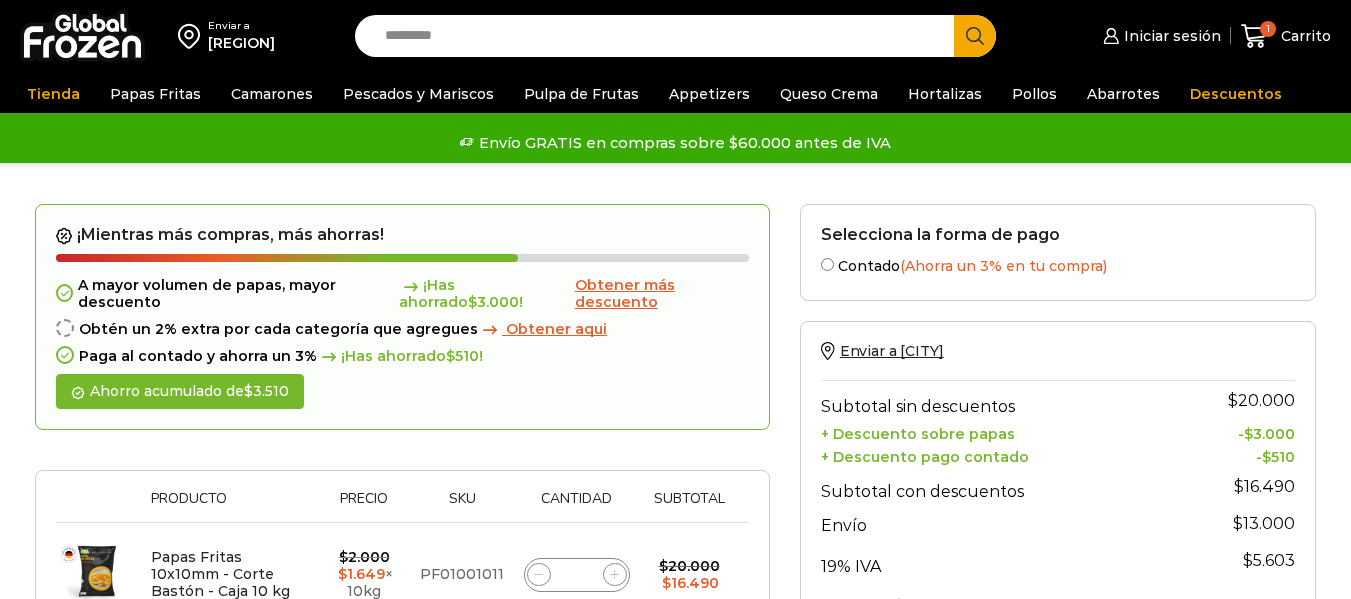 scroll, scrollTop: 0, scrollLeft: 0, axis: both 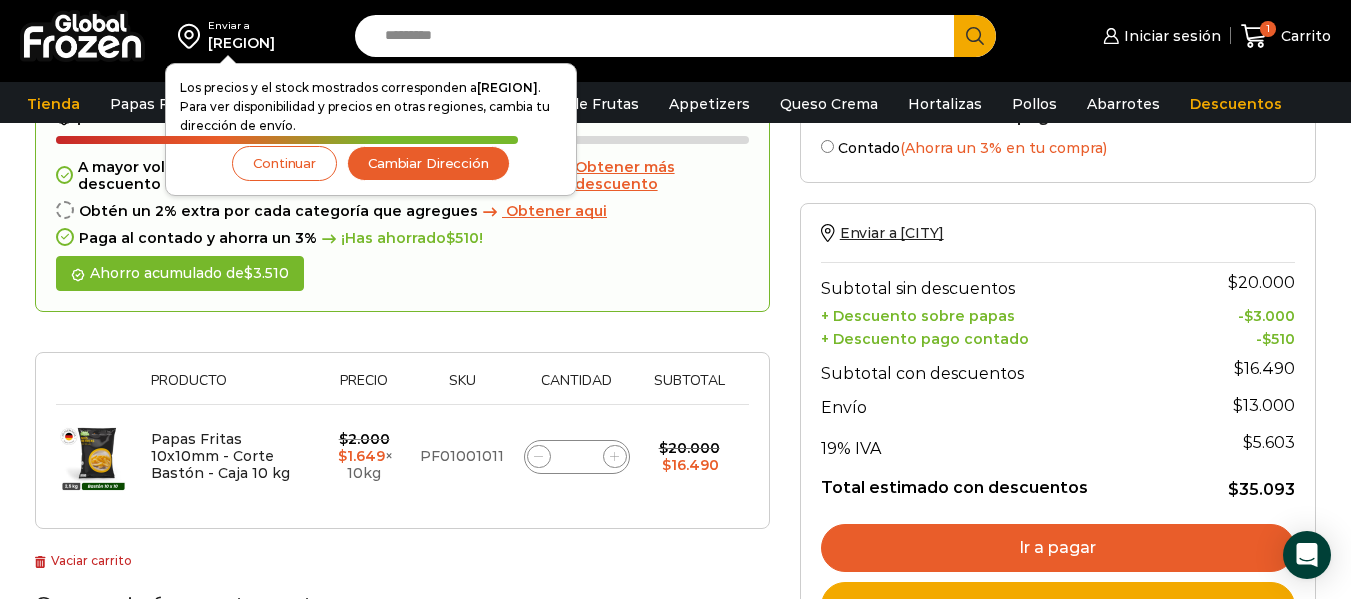 click 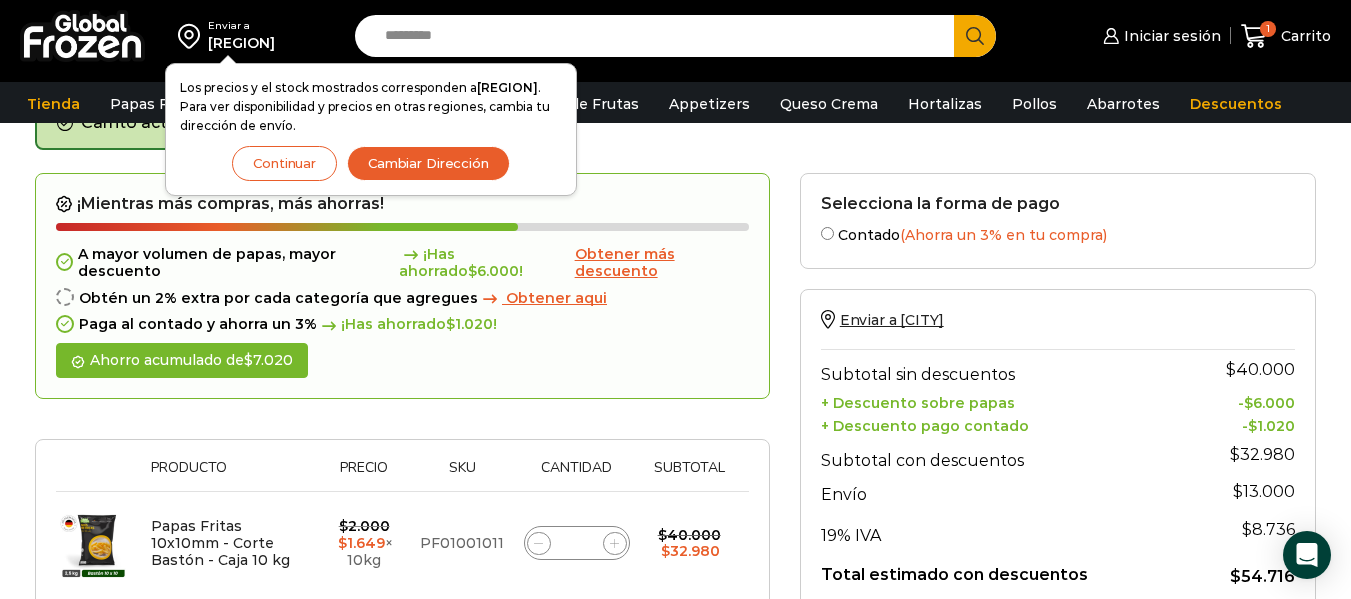 scroll, scrollTop: 113, scrollLeft: 0, axis: vertical 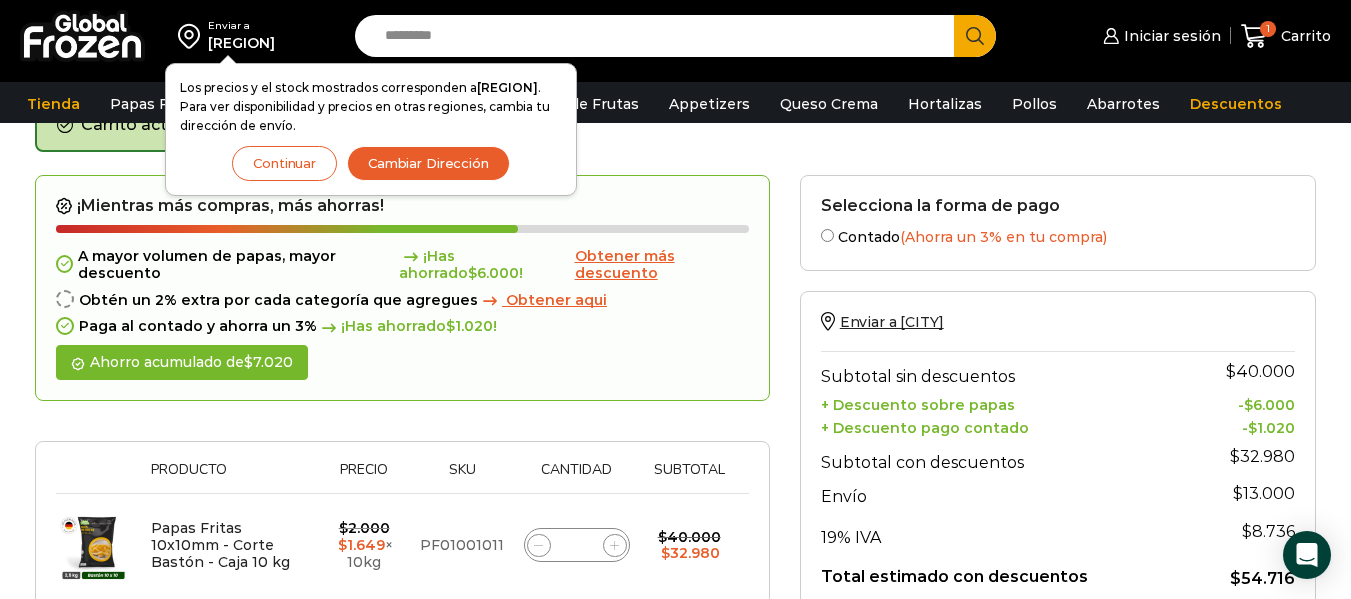 click 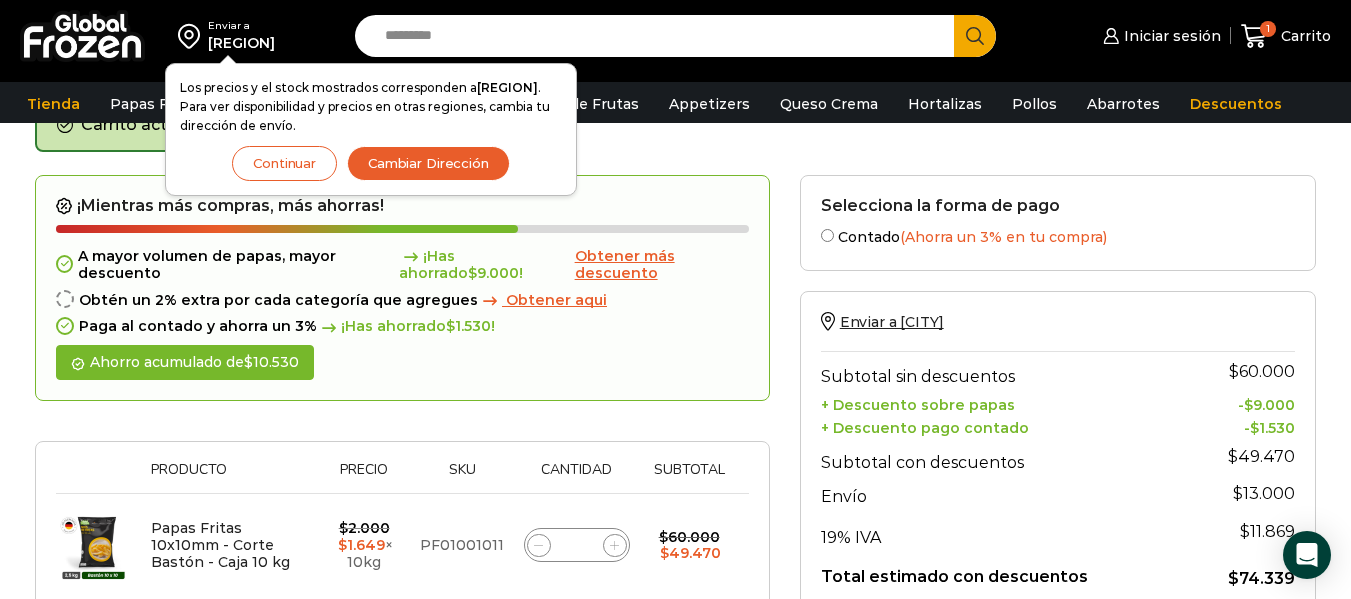 click 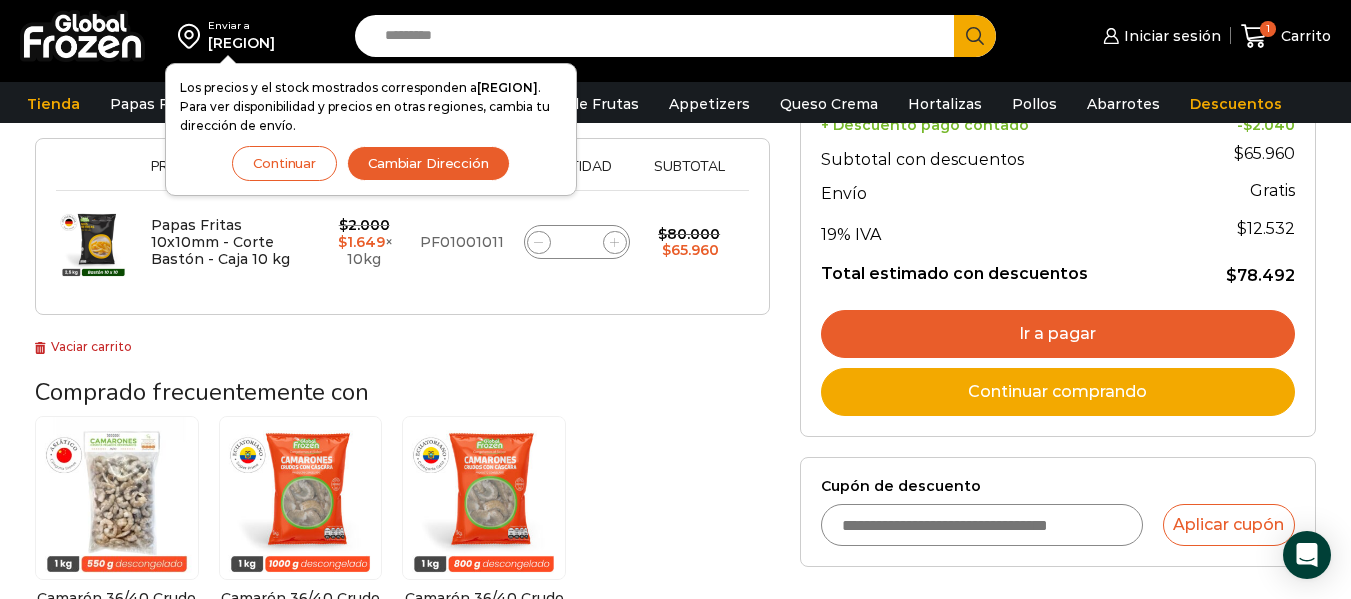 scroll, scrollTop: 419, scrollLeft: 0, axis: vertical 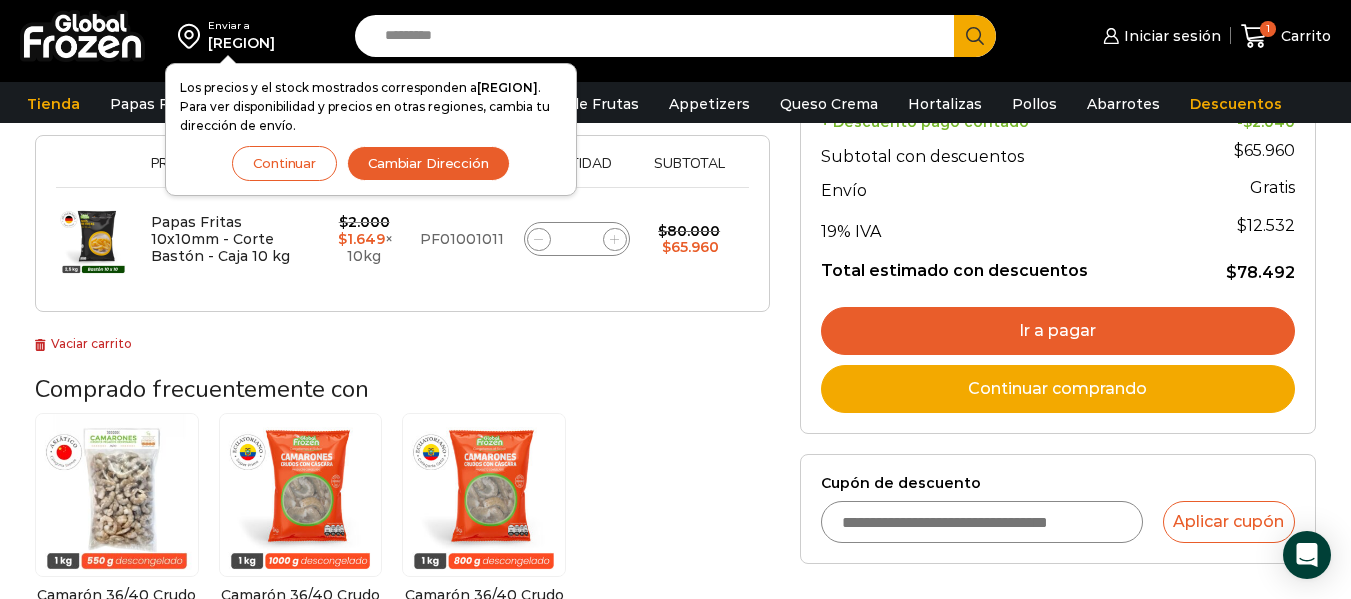 click on "Ir a pagar" at bounding box center (1058, 331) 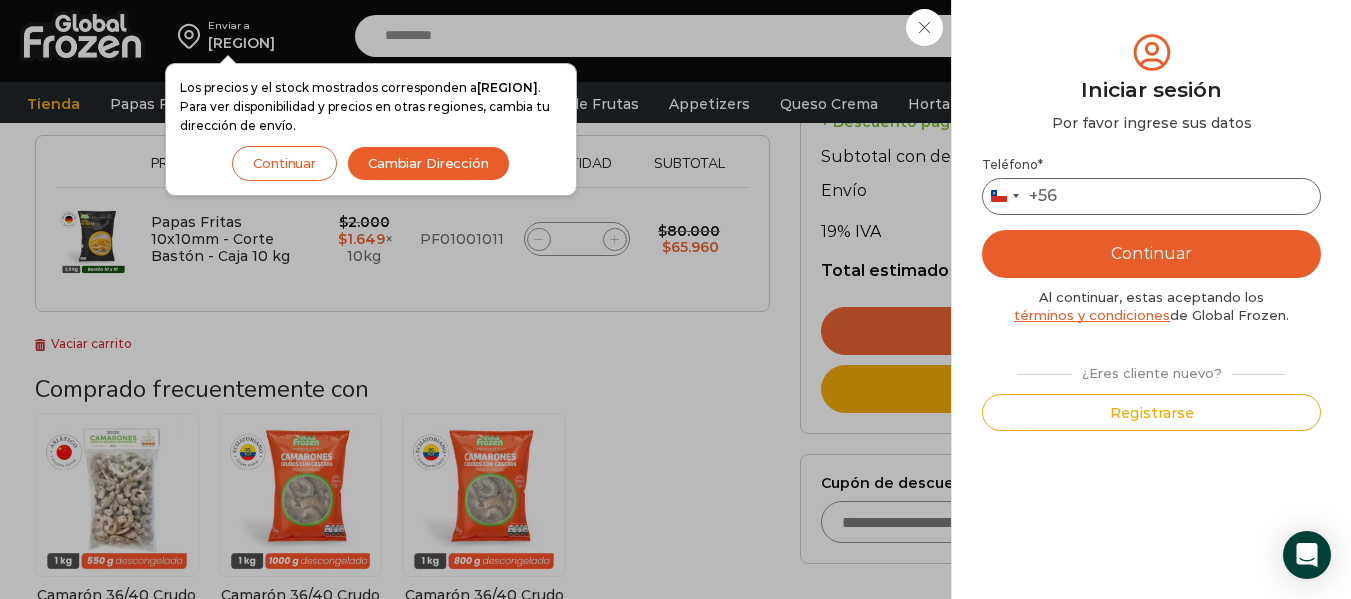 click on "Teléfono
*" at bounding box center (1151, 196) 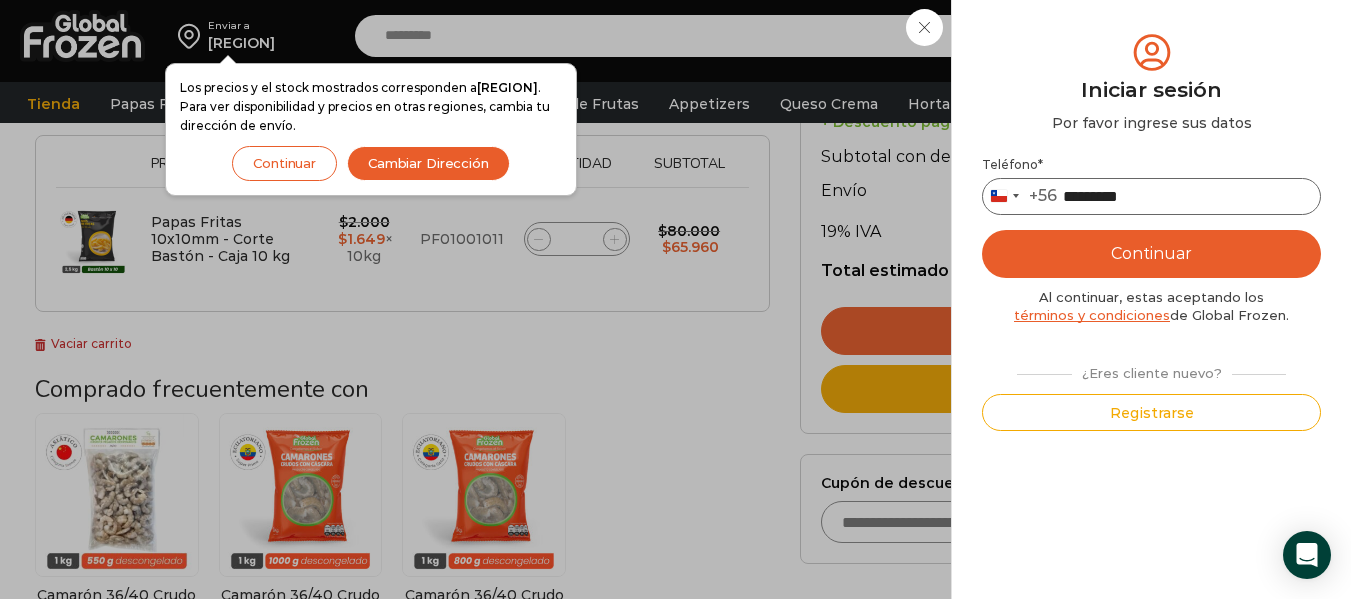 type on "*********" 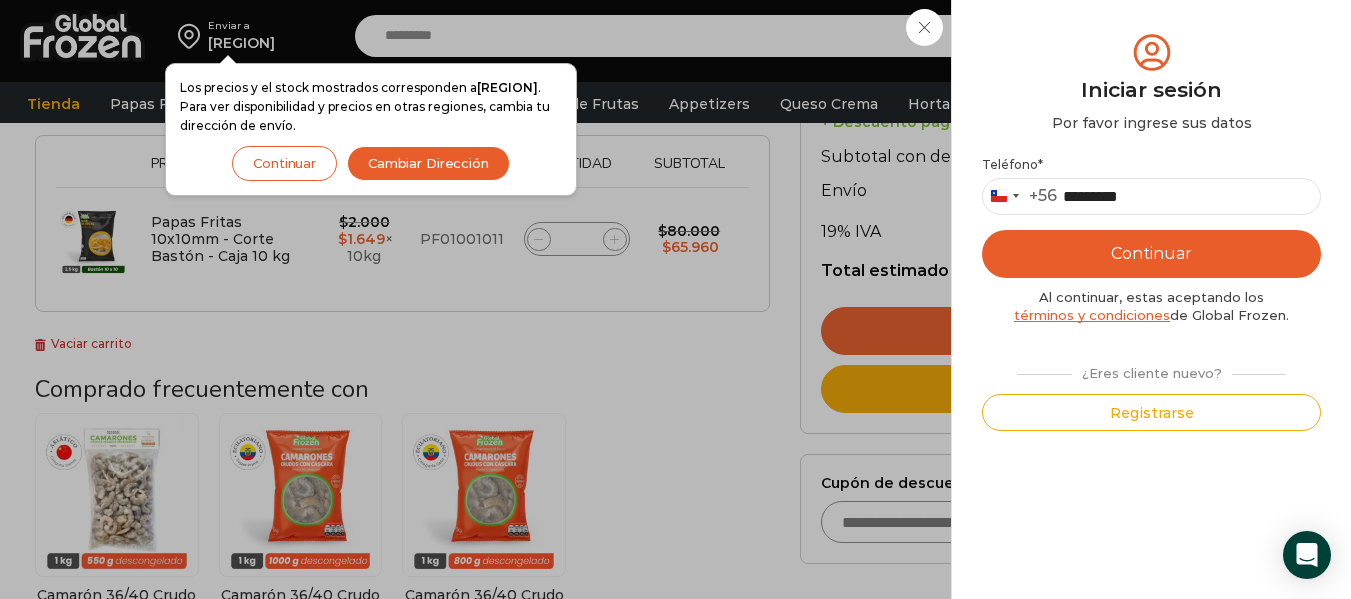 click on "Continuar" at bounding box center (1151, 254) 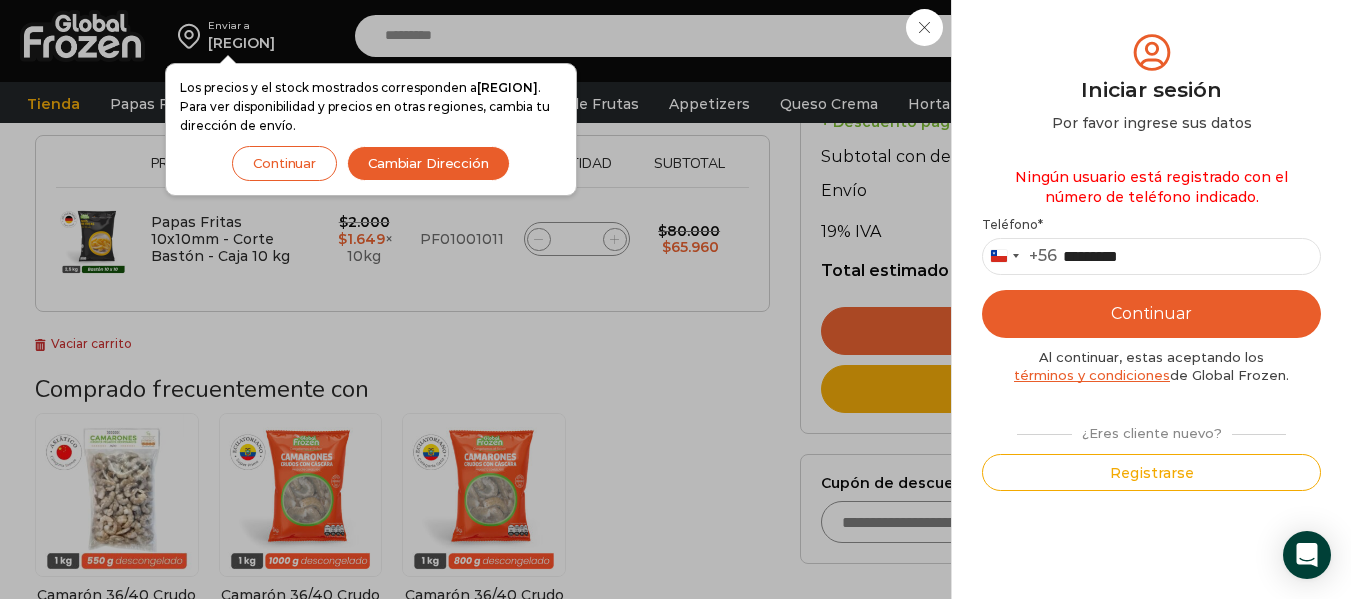 click on "Continuar" at bounding box center [1151, 314] 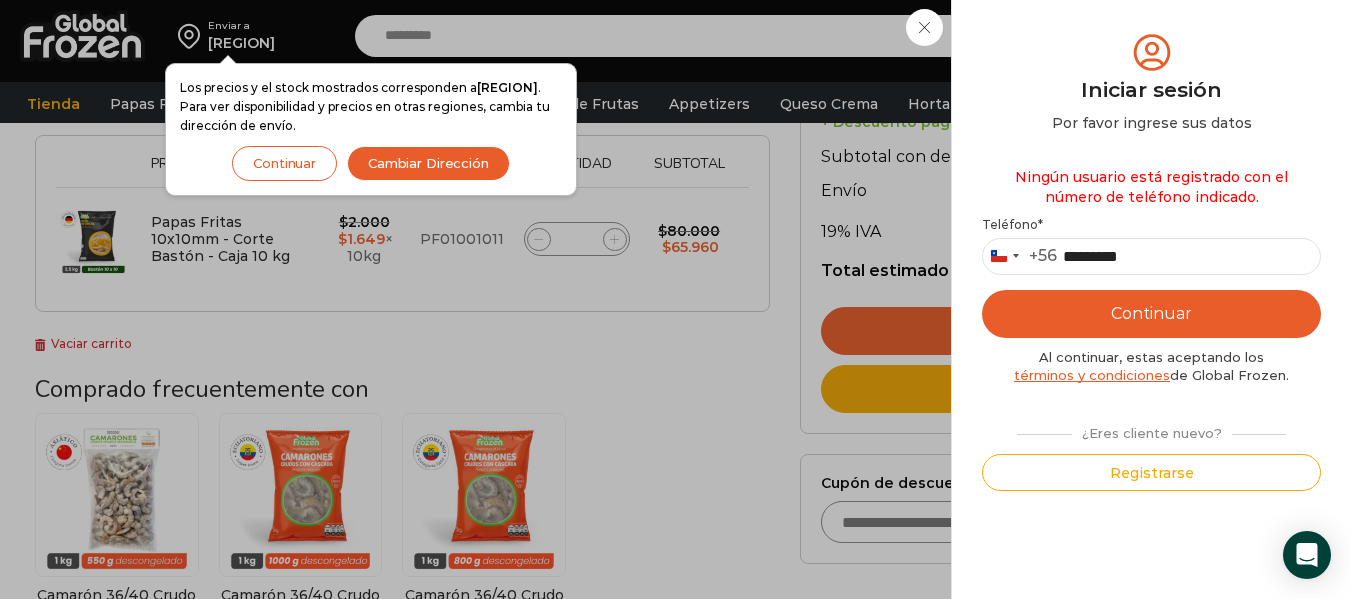 drag, startPoint x: 1157, startPoint y: 310, endPoint x: 1275, endPoint y: 422, distance: 162.6899 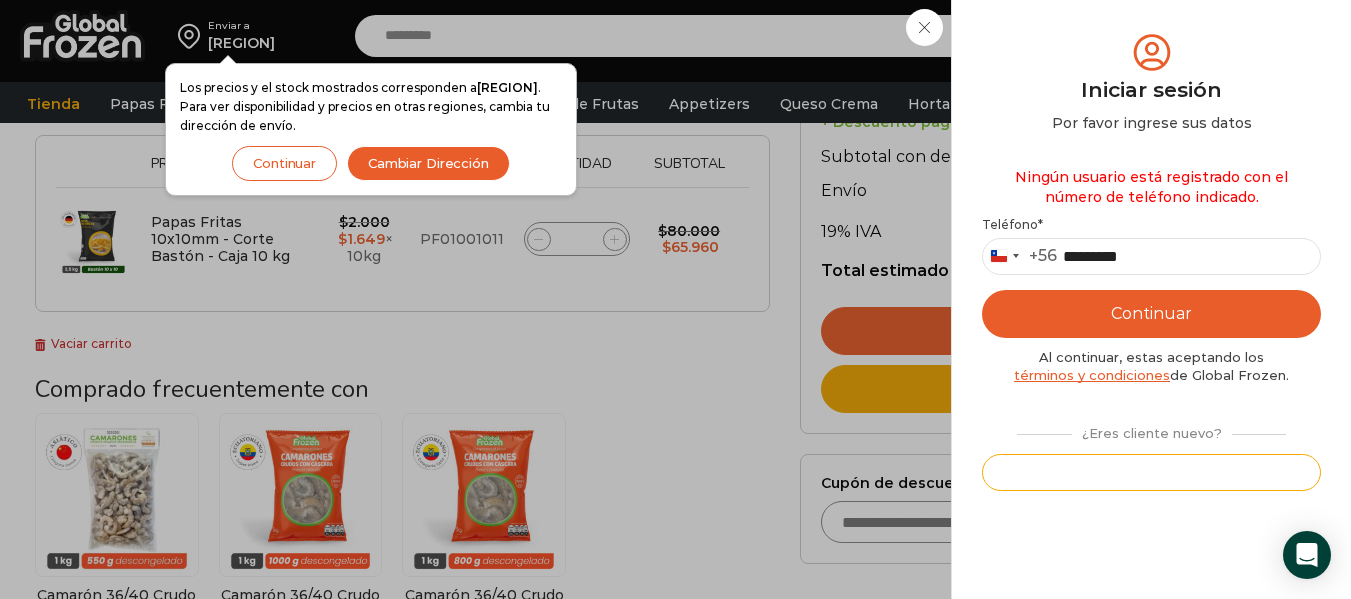 click on "Registrarse" at bounding box center [1151, 472] 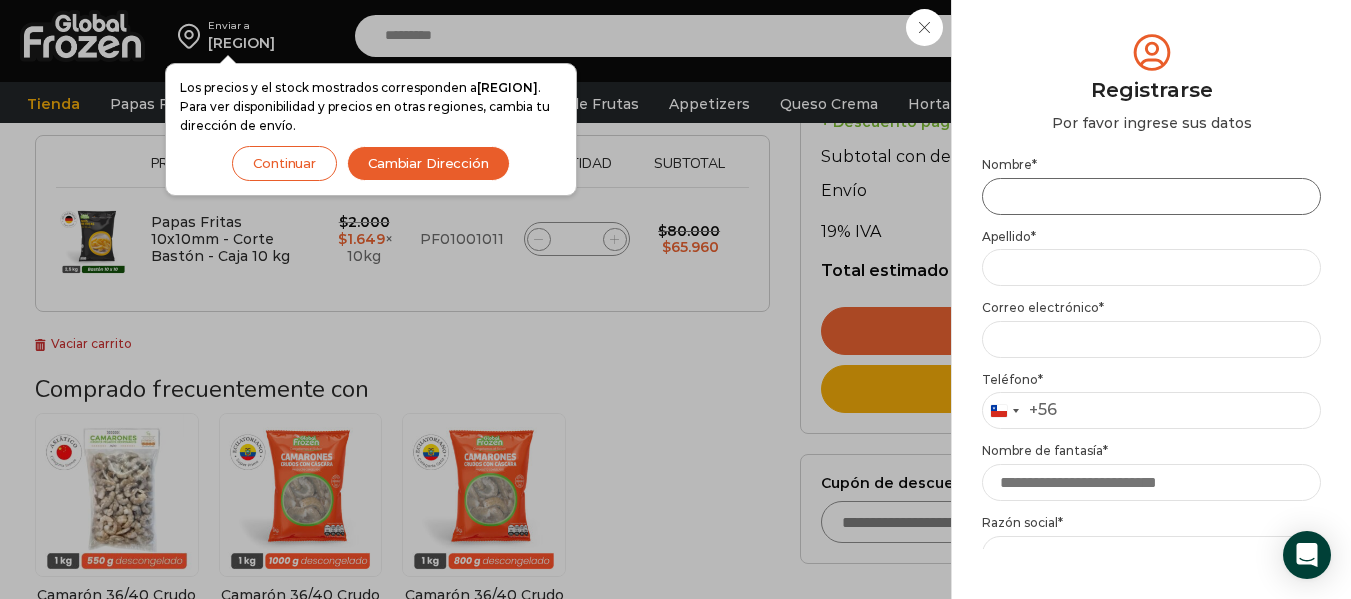 click on "Nombre  *" at bounding box center (1151, 196) 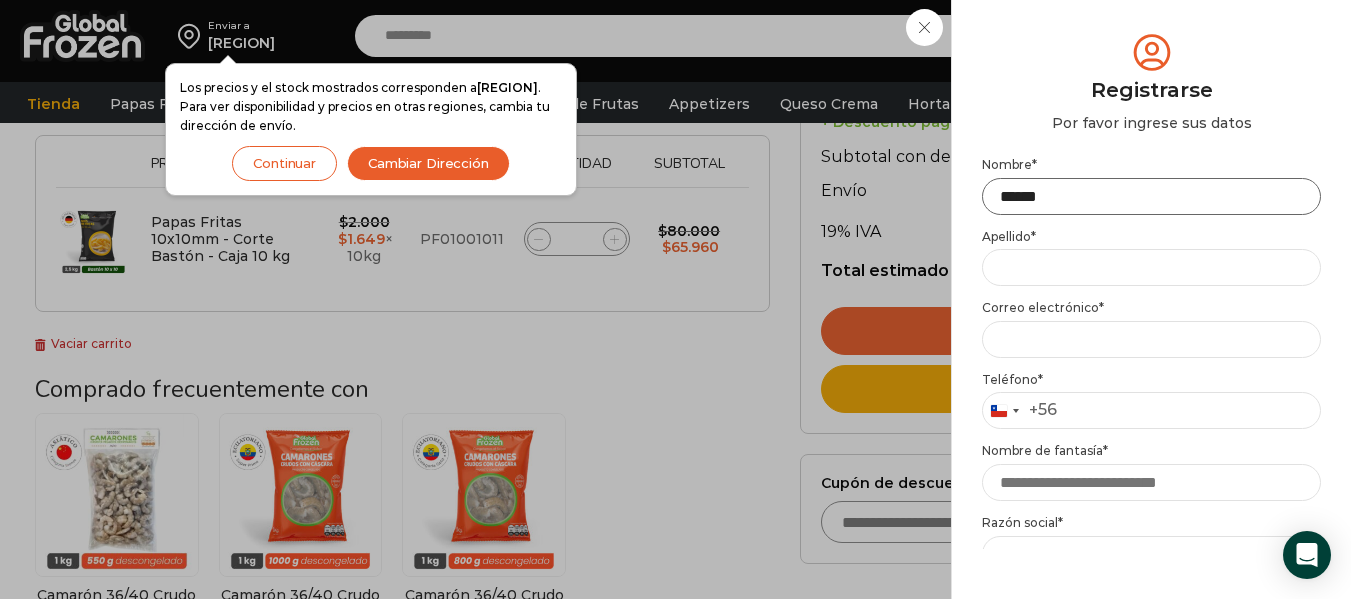 type on "*****" 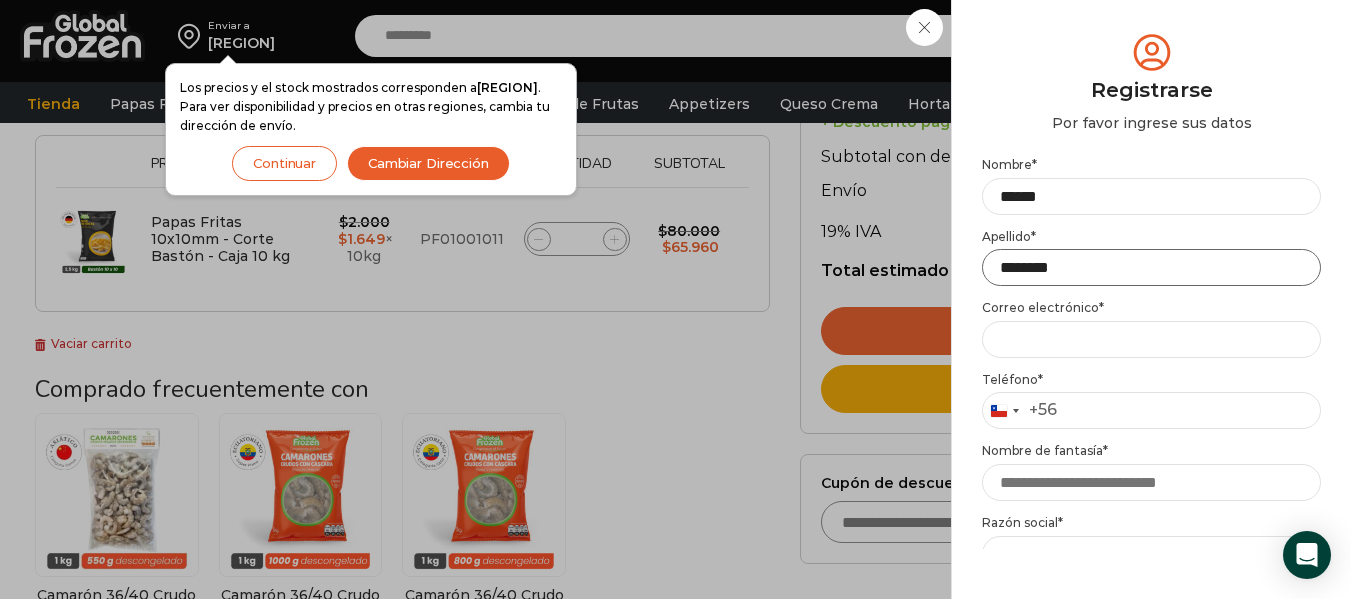 type on "********" 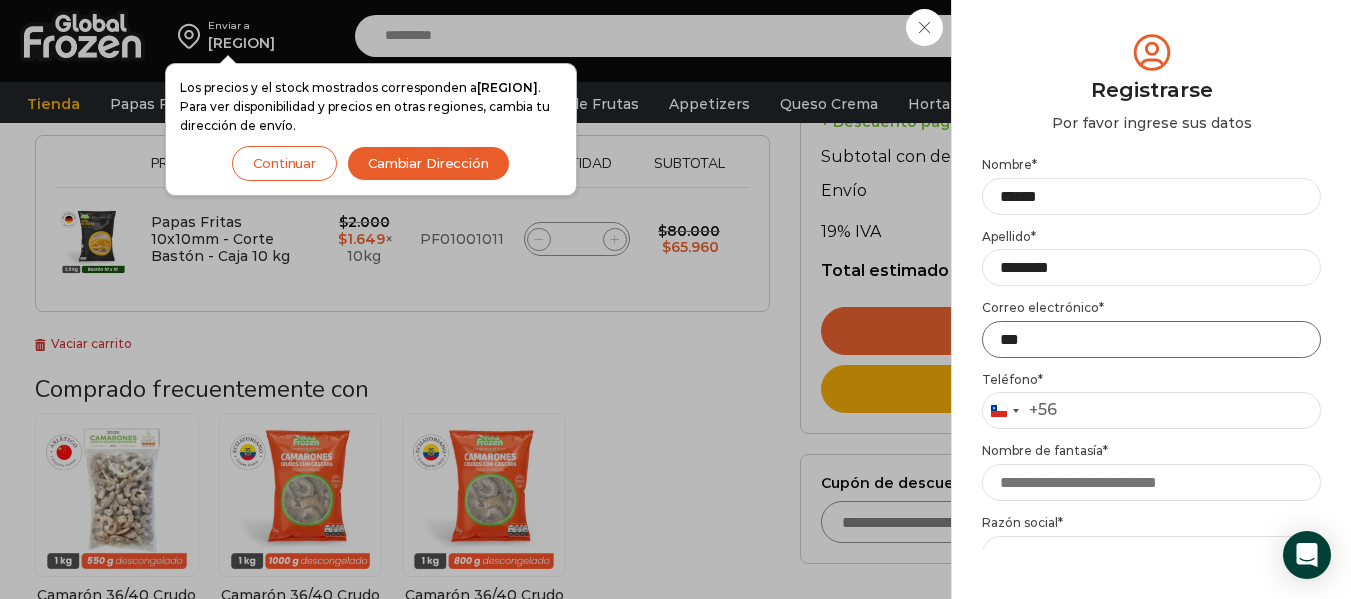 type on "**********" 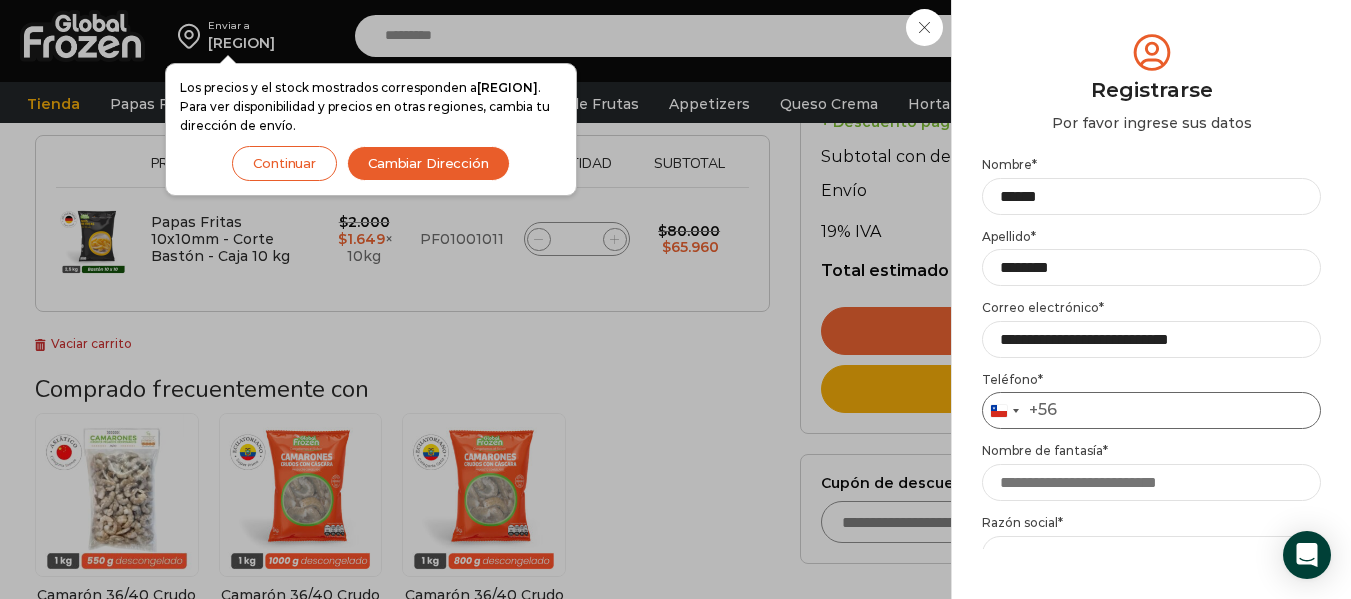 click on "Teléfono  *" at bounding box center [1151, 410] 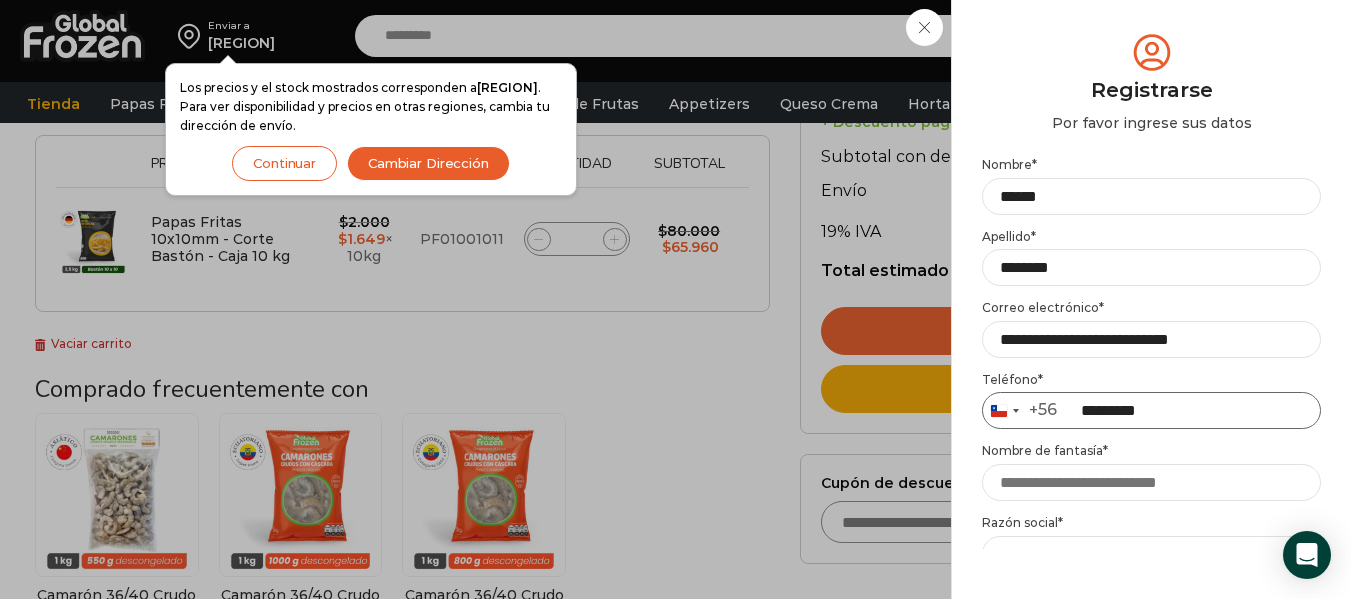 type on "*********" 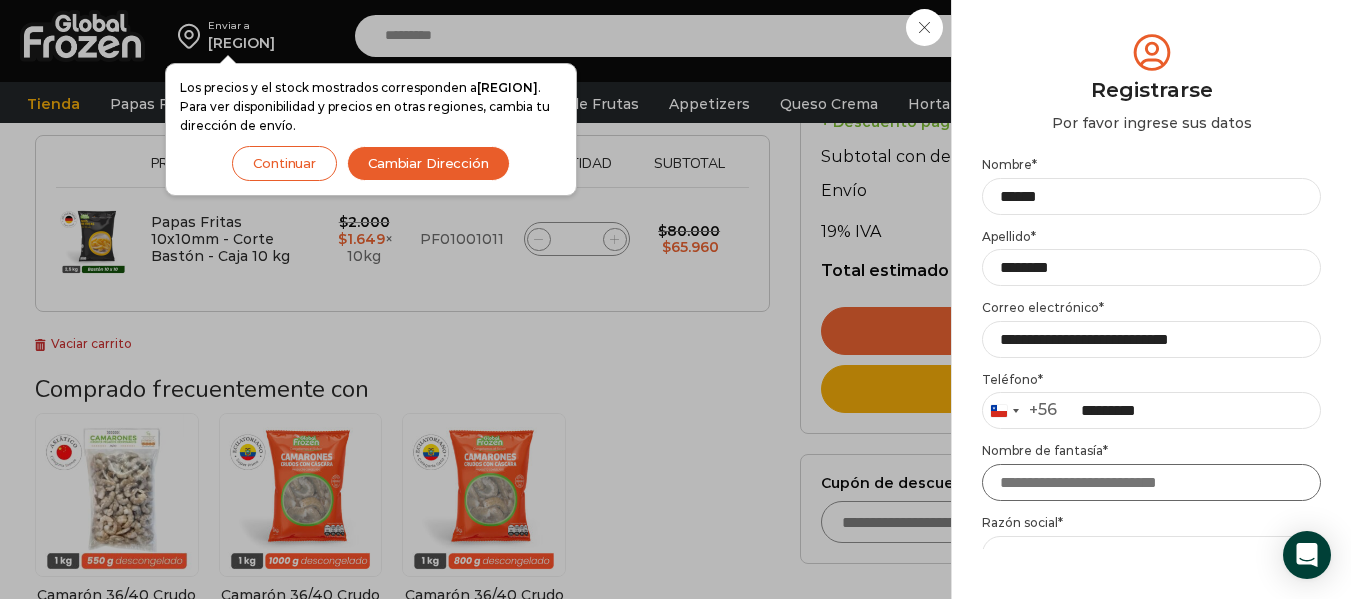 click on "Nombre de fantasía  *" at bounding box center [1151, 482] 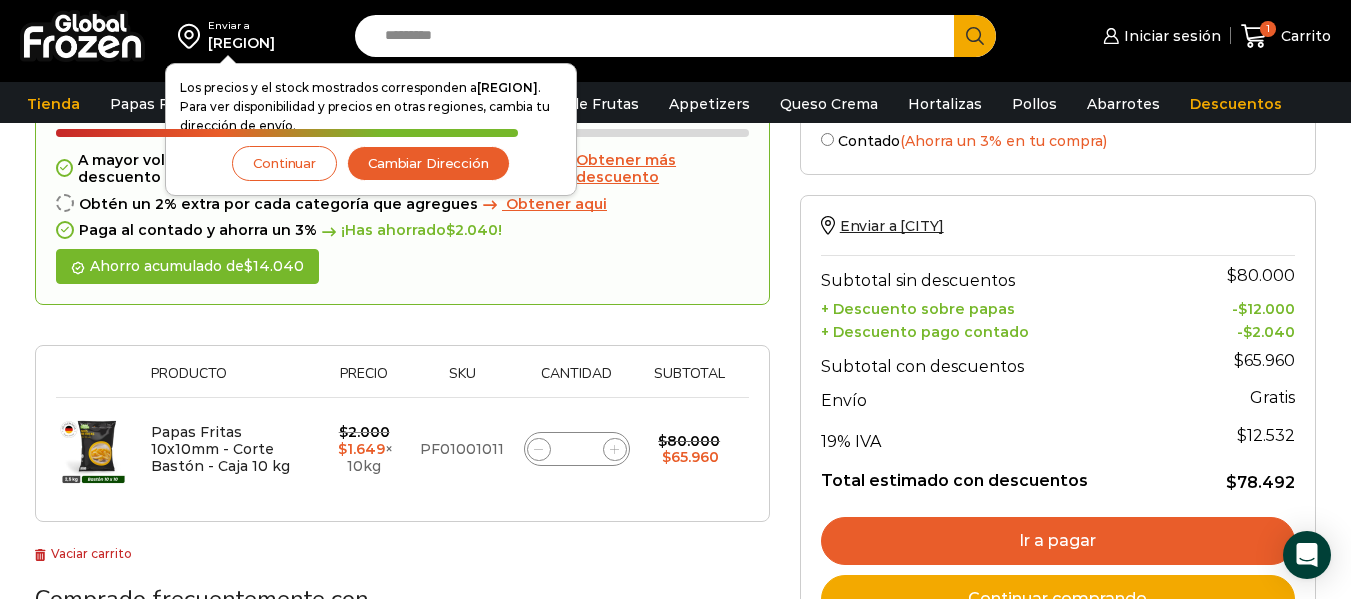scroll, scrollTop: 11, scrollLeft: 0, axis: vertical 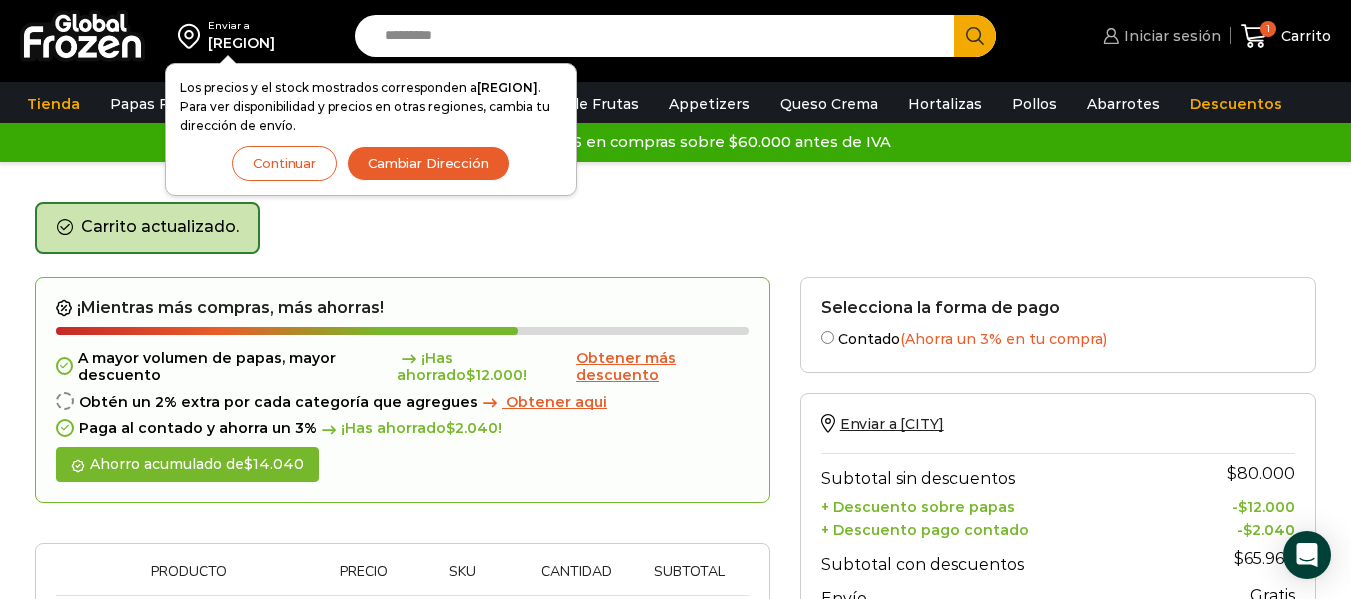 click on "Iniciar sesión" at bounding box center (1170, 36) 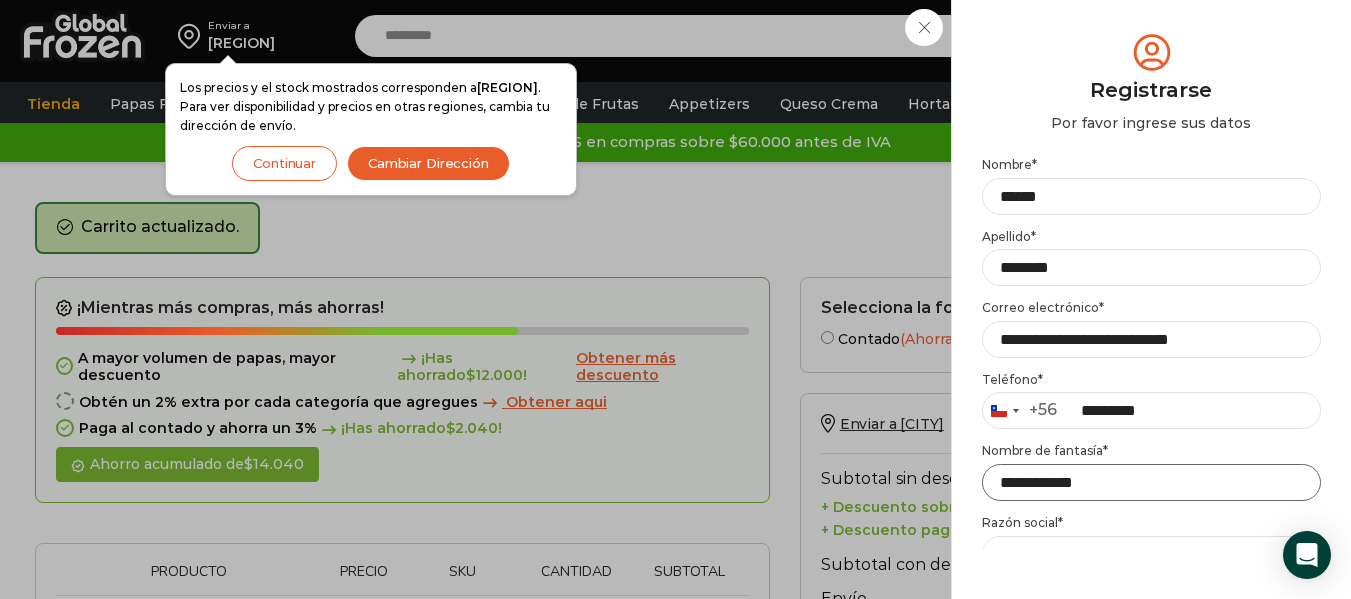 click on "**********" at bounding box center (1151, 482) 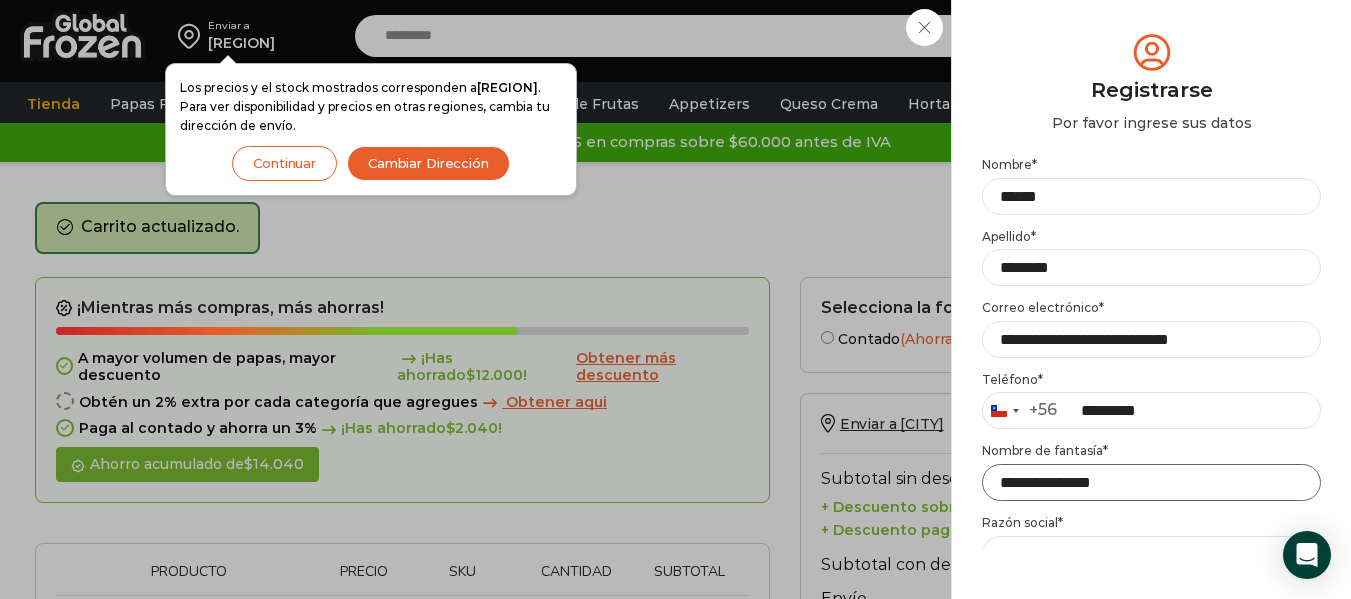 type on "**********" 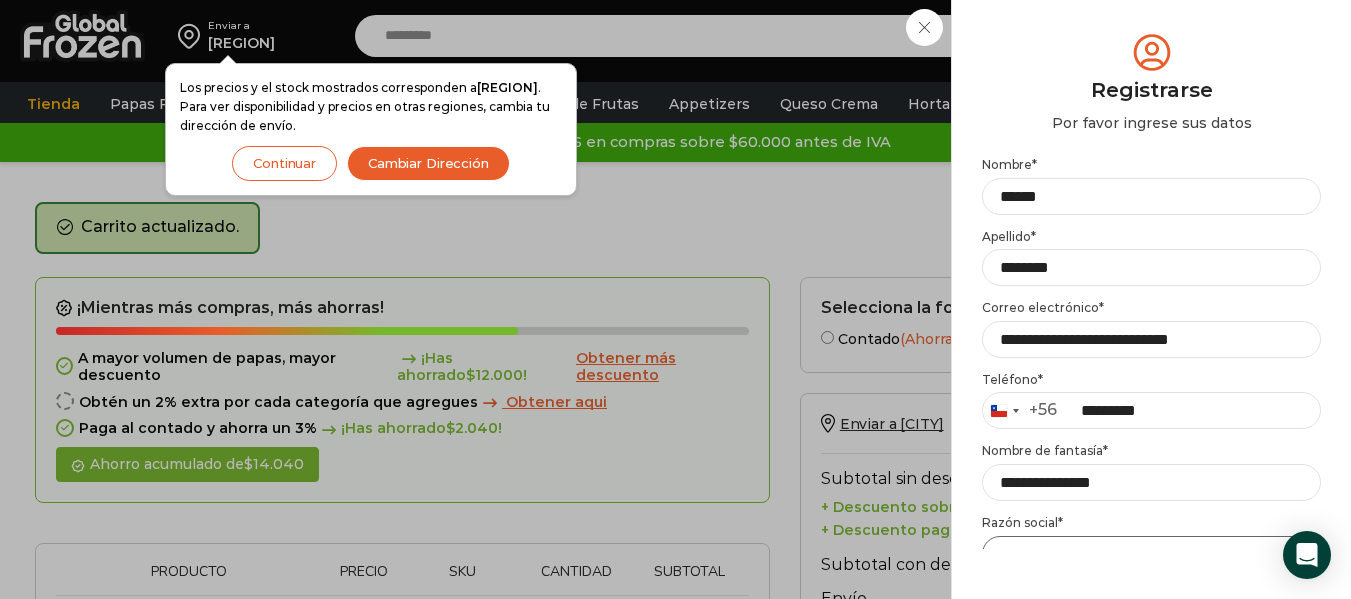 scroll, scrollTop: 23, scrollLeft: 0, axis: vertical 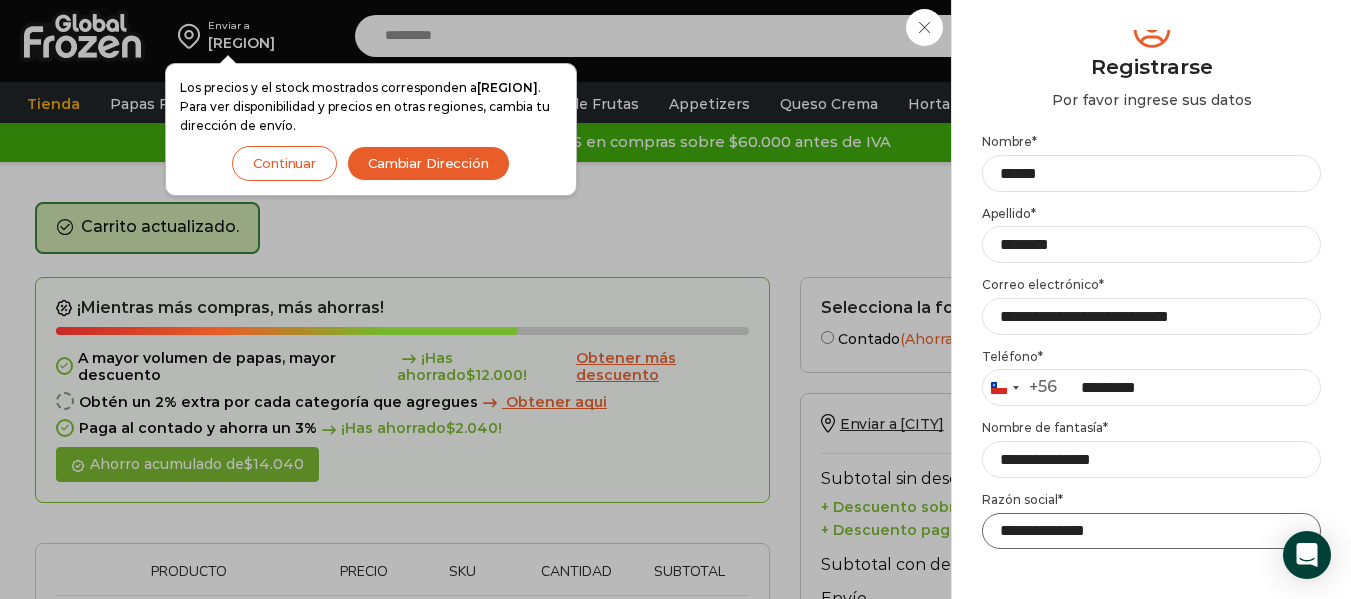 type on "**********" 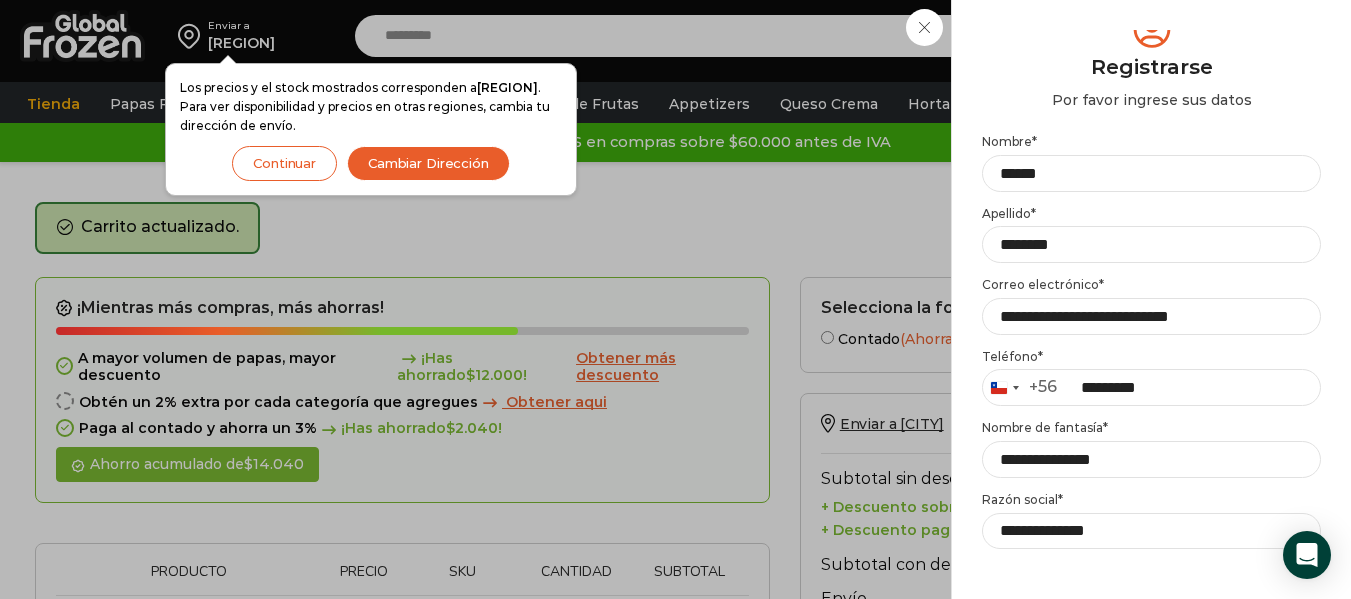 scroll, scrollTop: 336, scrollLeft: 0, axis: vertical 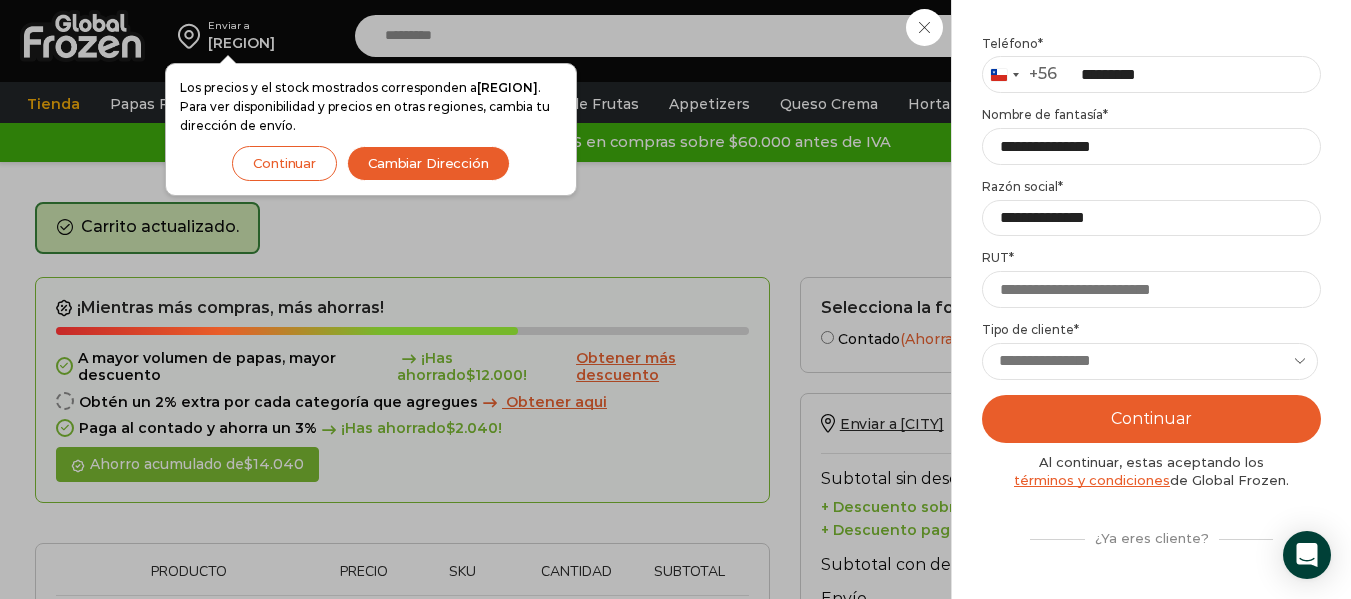 click on "términos y condiciones" at bounding box center [1092, 480] 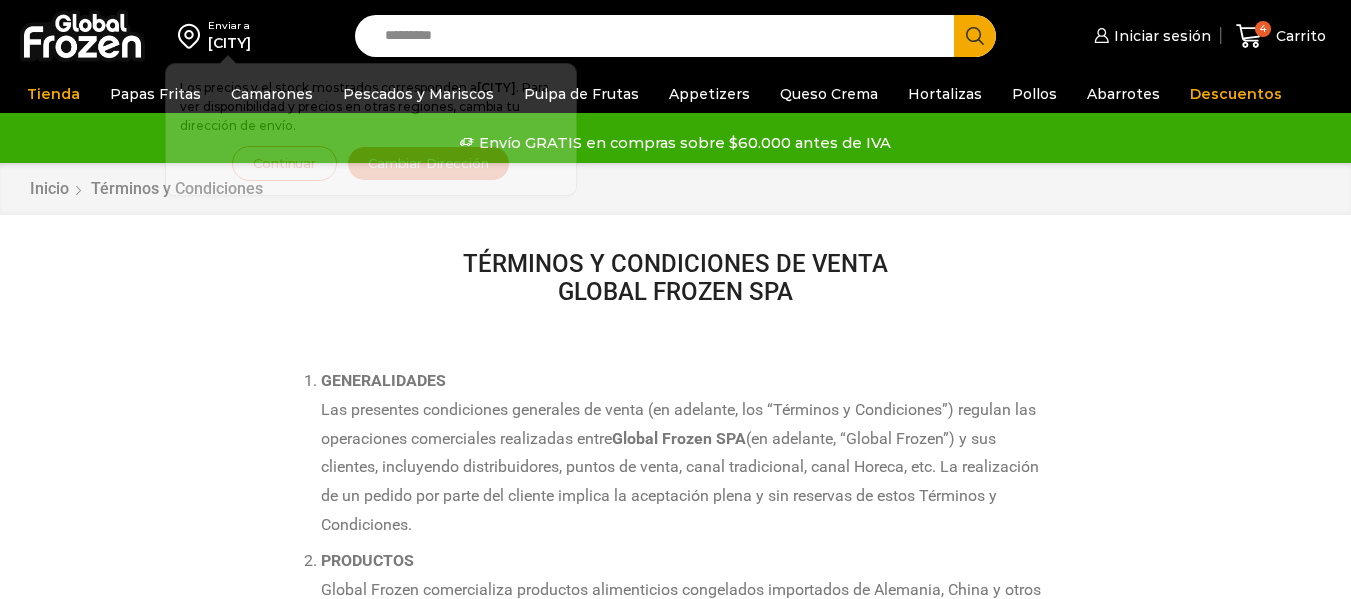 scroll, scrollTop: 0, scrollLeft: 0, axis: both 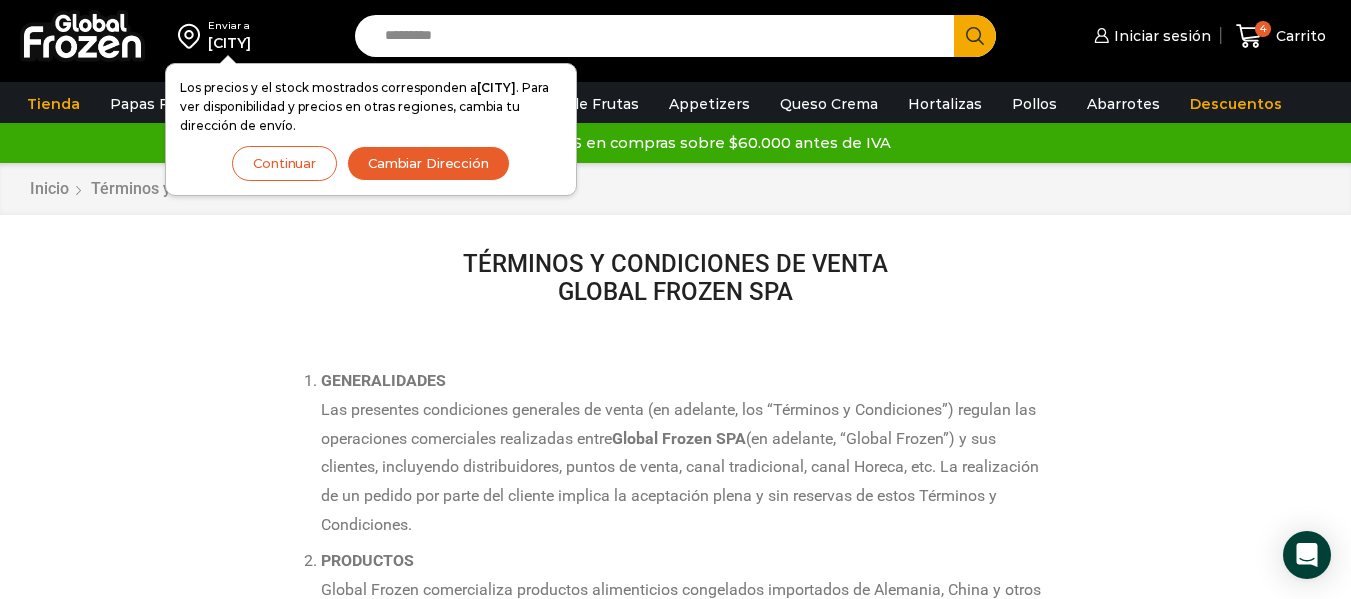 click on "GENERALIDADES Las presentes condiciones generales de venta (en adelante, los “Términos y Condiciones”) regulan las operaciones comerciales realizadas entre Global Frozen SPA (en adelante, “Global Frozen”) y sus clientes, incluyendo distribuidores, puntos de venta, canal tradicional, canal Horeca, etc. La realización de un pedido por parte del cliente implica la aceptación plena y sin reservas de estos Términos y Condiciones." at bounding box center [686, 453] 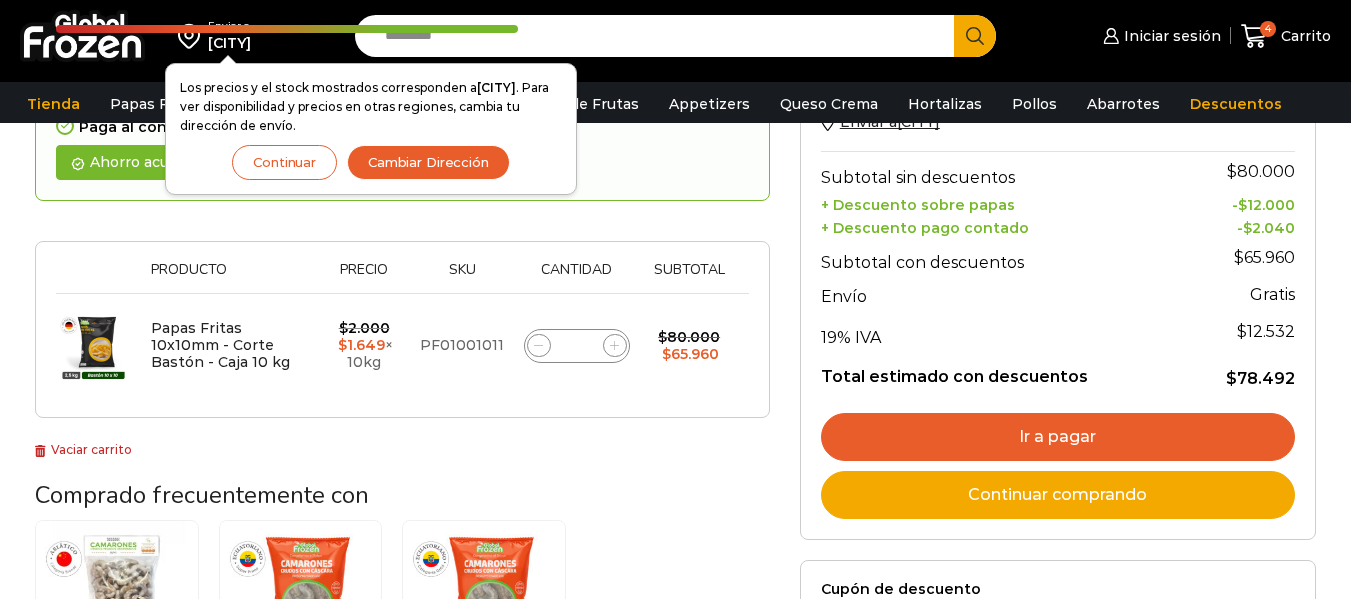 scroll, scrollTop: 248, scrollLeft: 0, axis: vertical 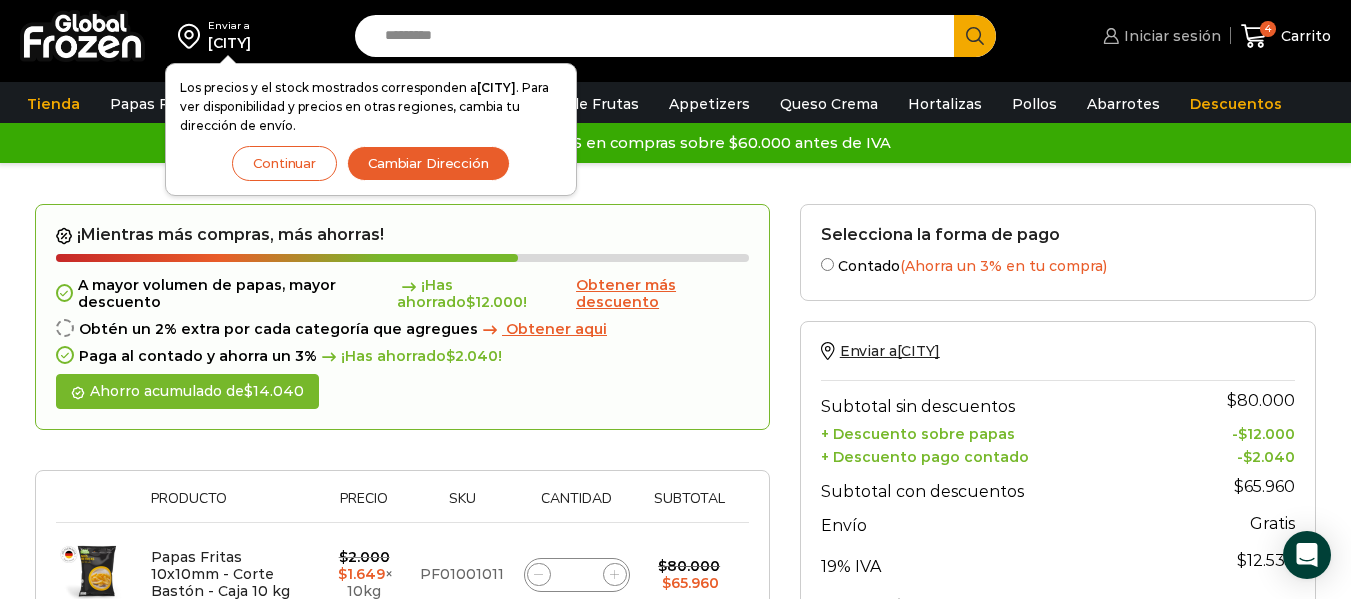 click on "Iniciar sesión" at bounding box center [1170, 36] 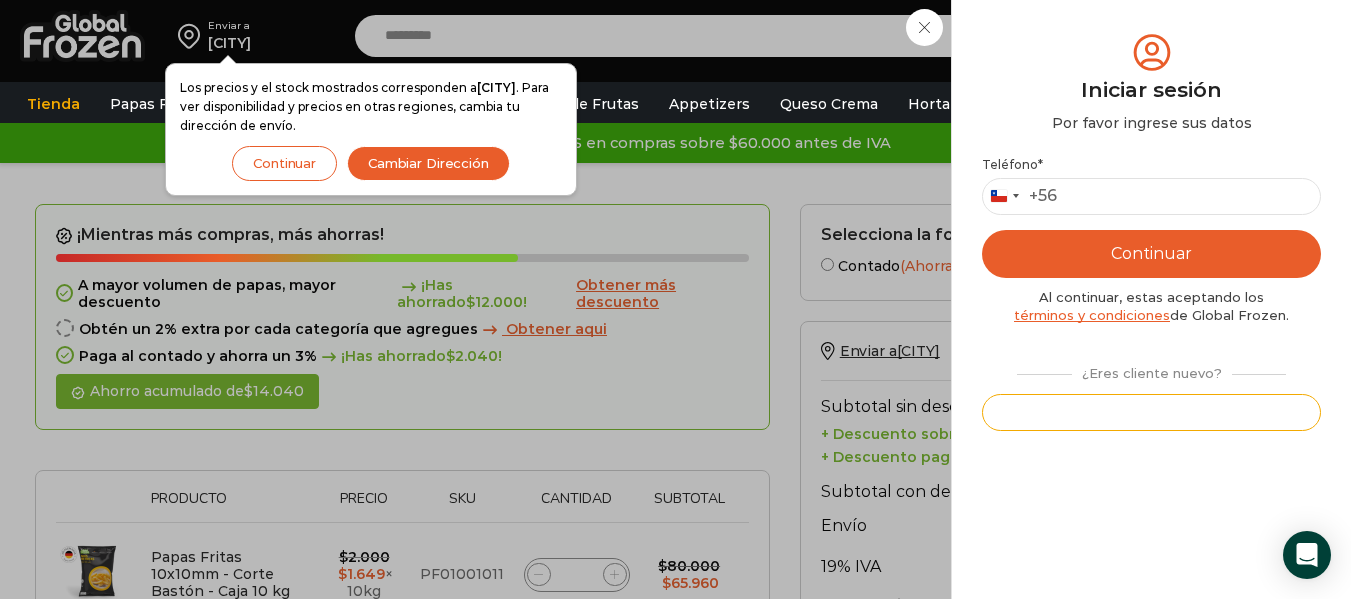 click on "Registrarse" at bounding box center [1151, 412] 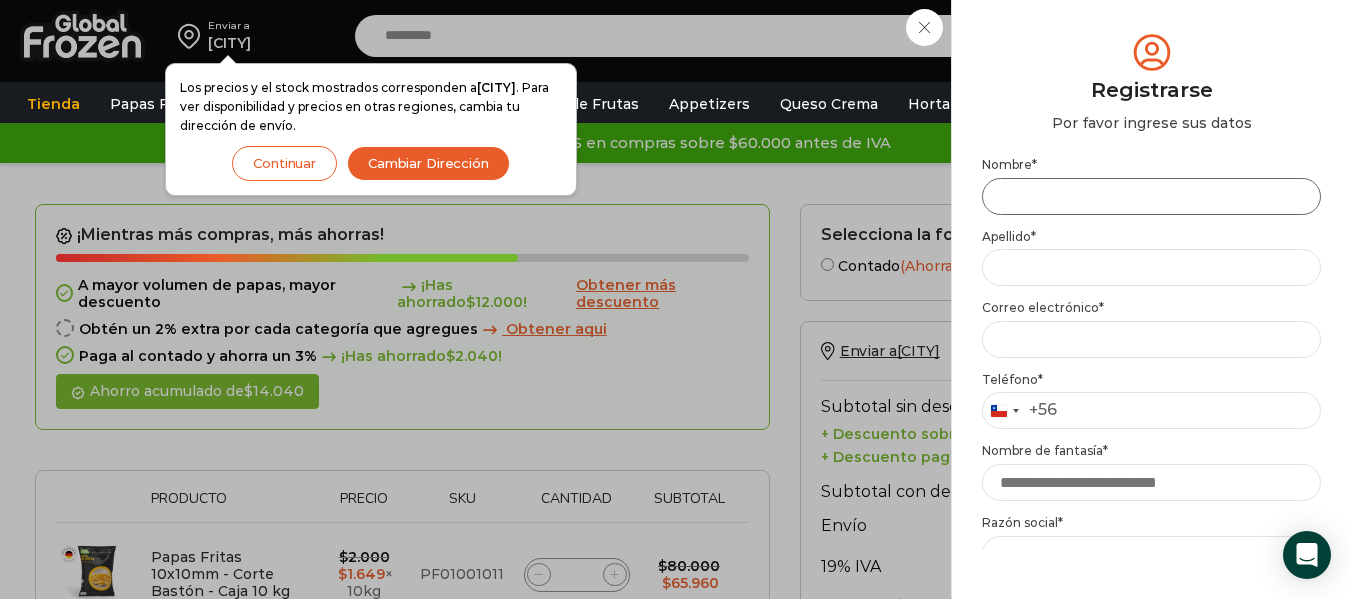 drag, startPoint x: 1235, startPoint y: 186, endPoint x: 1232, endPoint y: 646, distance: 460.0098 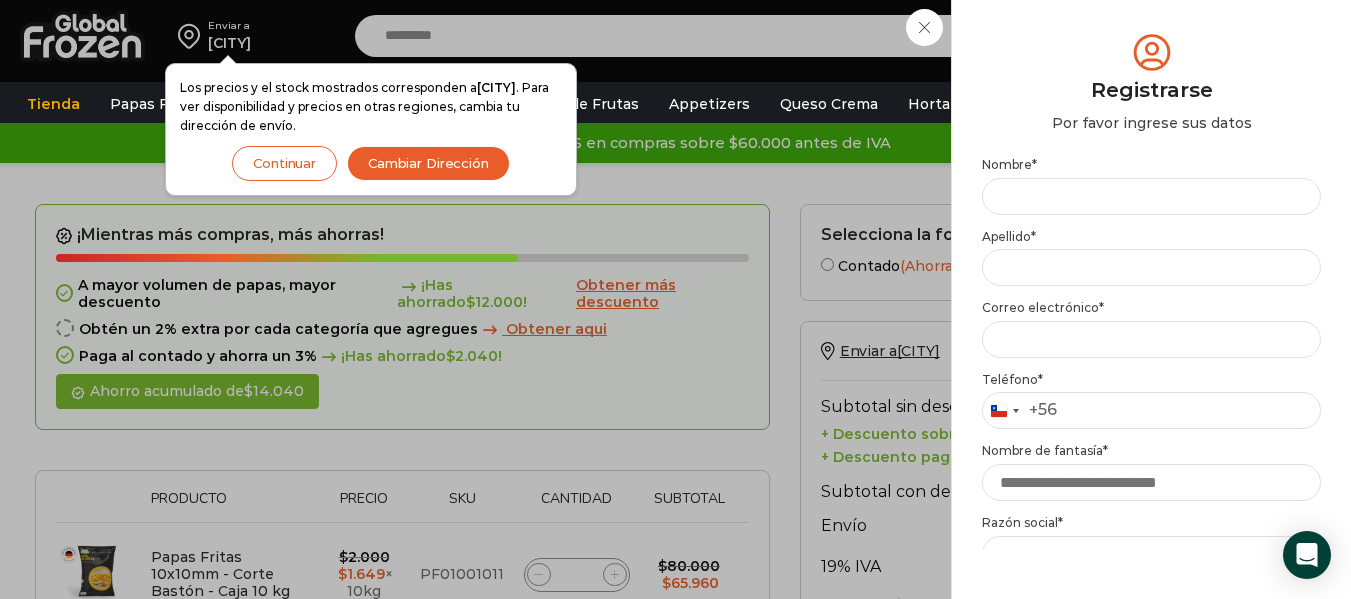 click on "Mi cuenta
Login
Register
Iniciar sesión
Por favor ingrese sus datos
Iniciar sesión
Se envió un mensaje de WhatsApp con el código de verificación a tu teléfono
Teléfono
*
Chile +56 +56 Argentina +54 Chile +56
Continuar
Al continuar, estas aceptando los
términos y condiciones  de Global Frozen.
¿Eres cliente nuevo?
." at bounding box center [1151, 299] 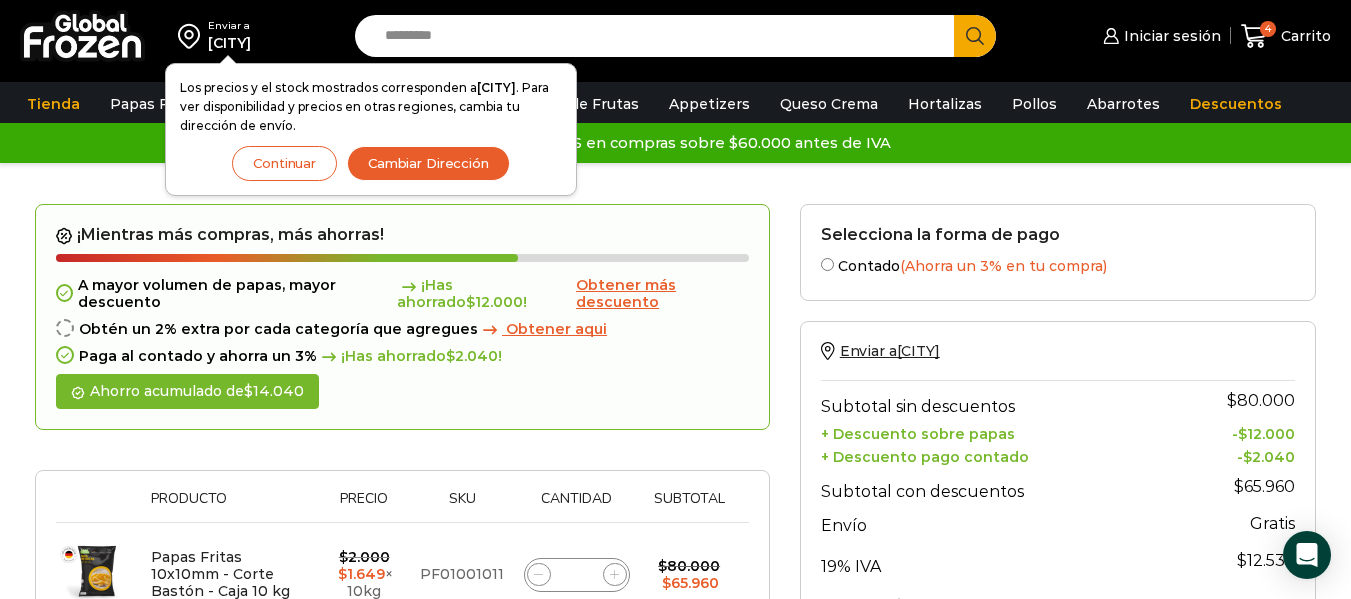 click on "Search input" at bounding box center [659, 36] 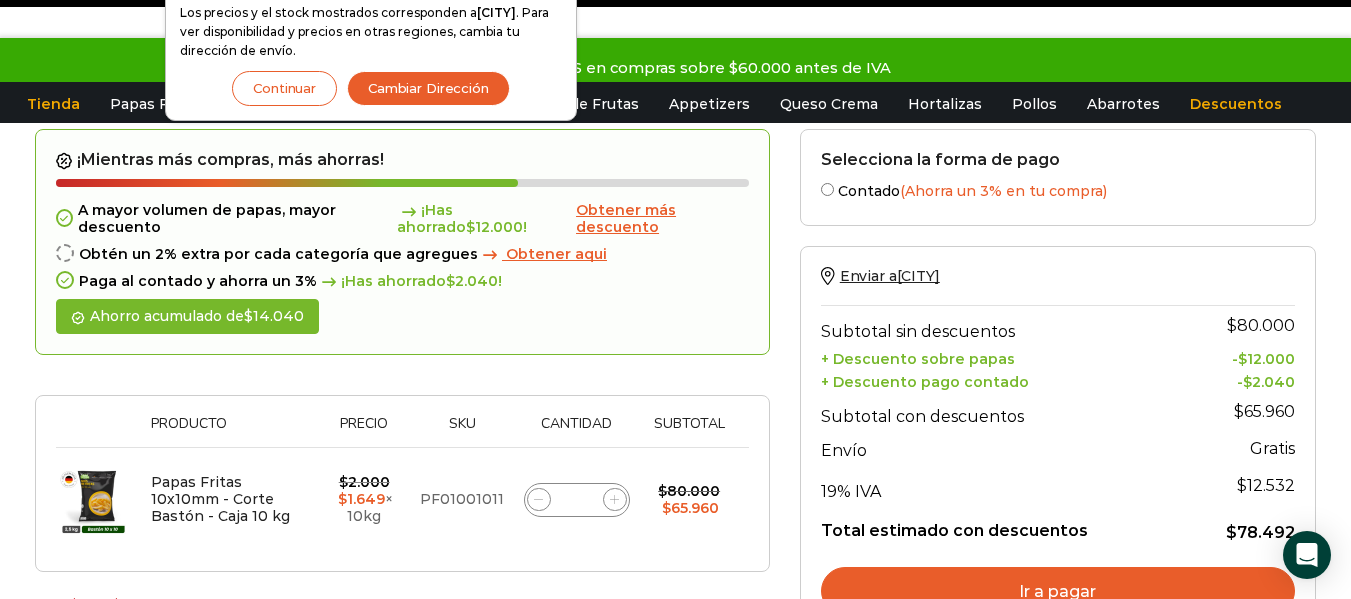 scroll, scrollTop: 0, scrollLeft: 0, axis: both 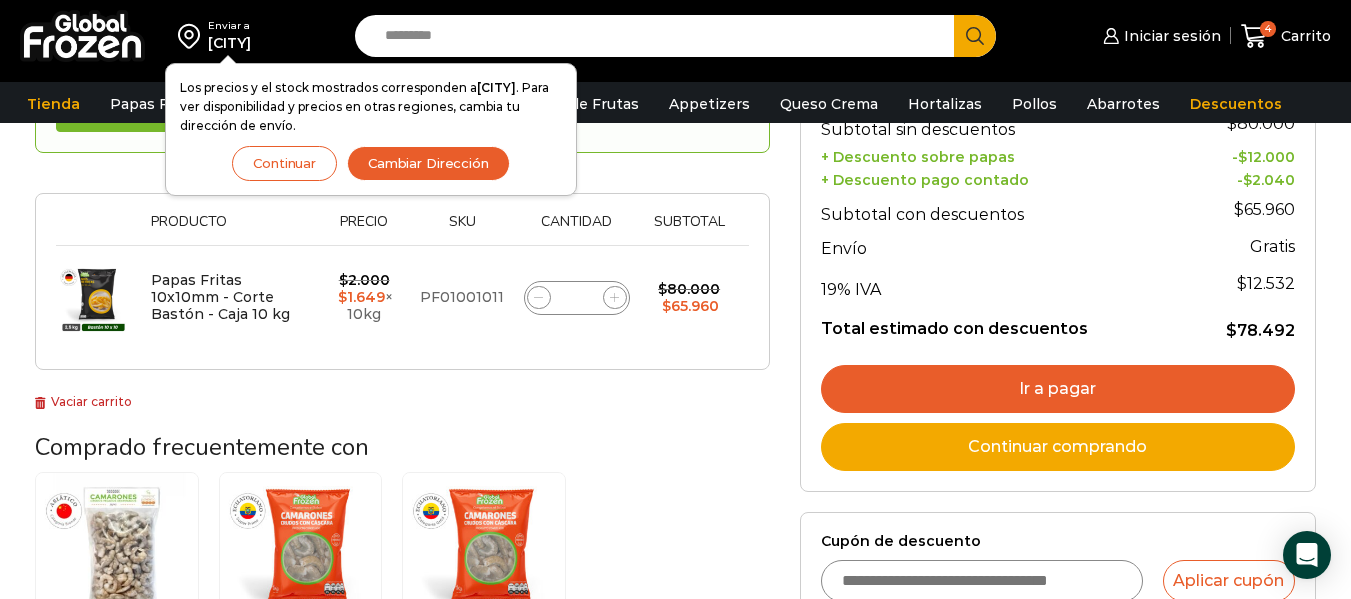 click on "Ir a pagar" at bounding box center [1058, 389] 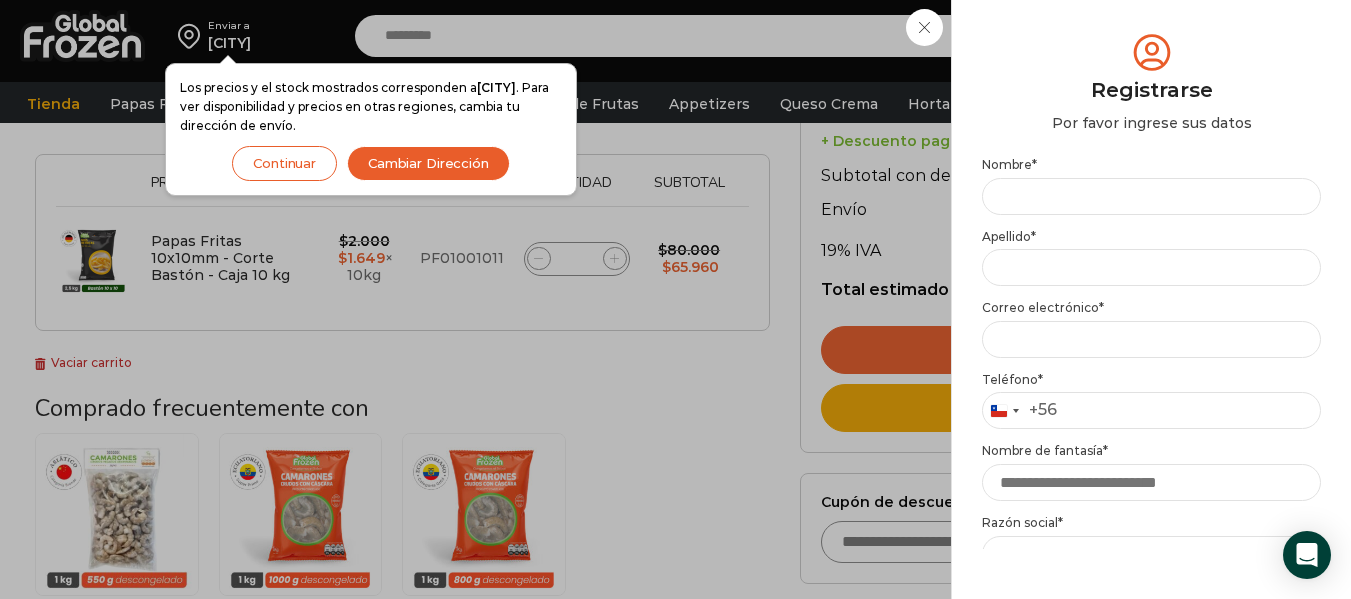 scroll, scrollTop: 331, scrollLeft: 0, axis: vertical 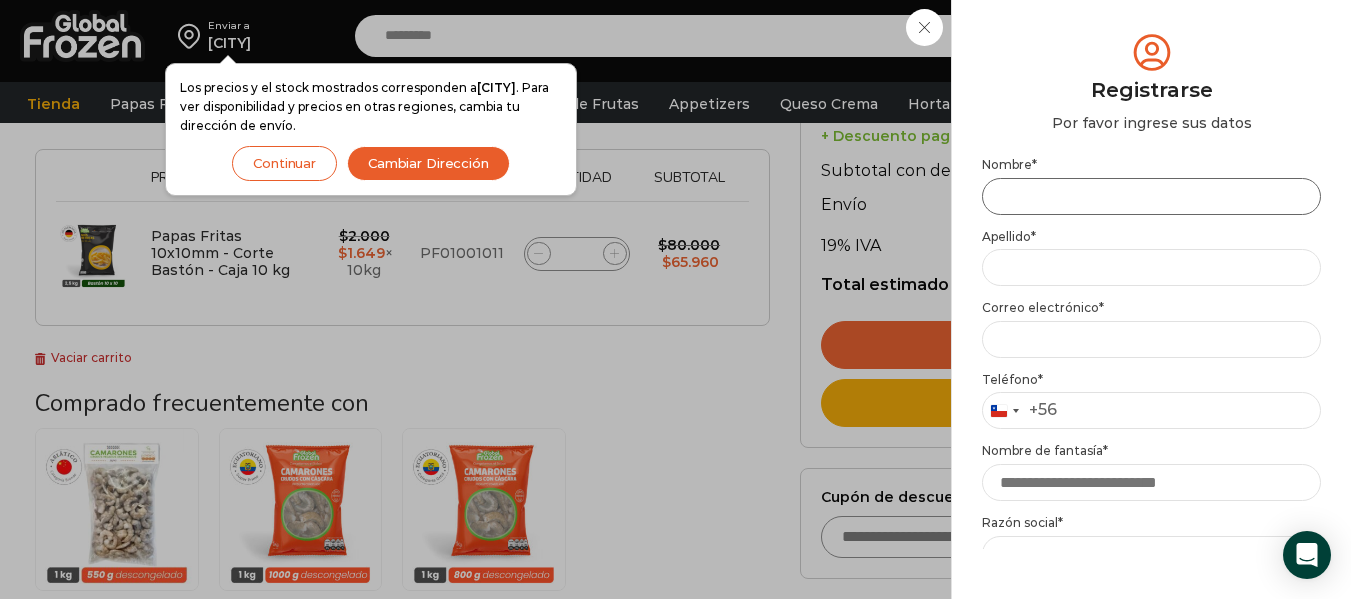 click on "Nombre  *" at bounding box center [1151, 196] 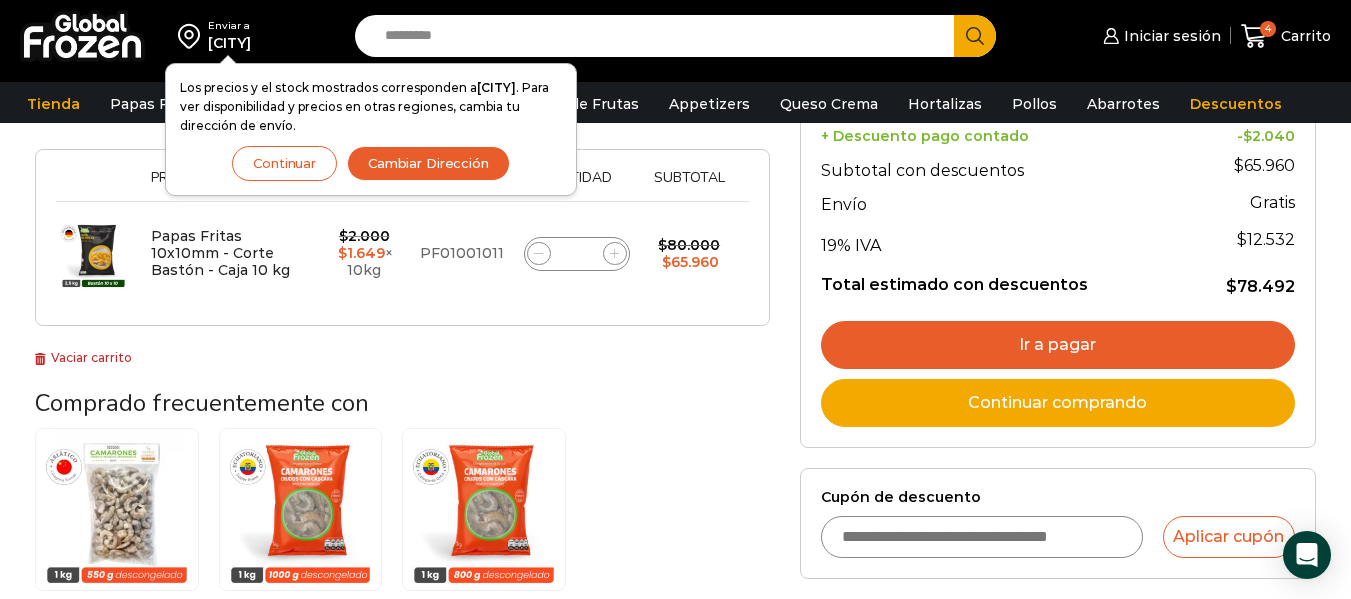 click on "Continuar" at bounding box center (284, 163) 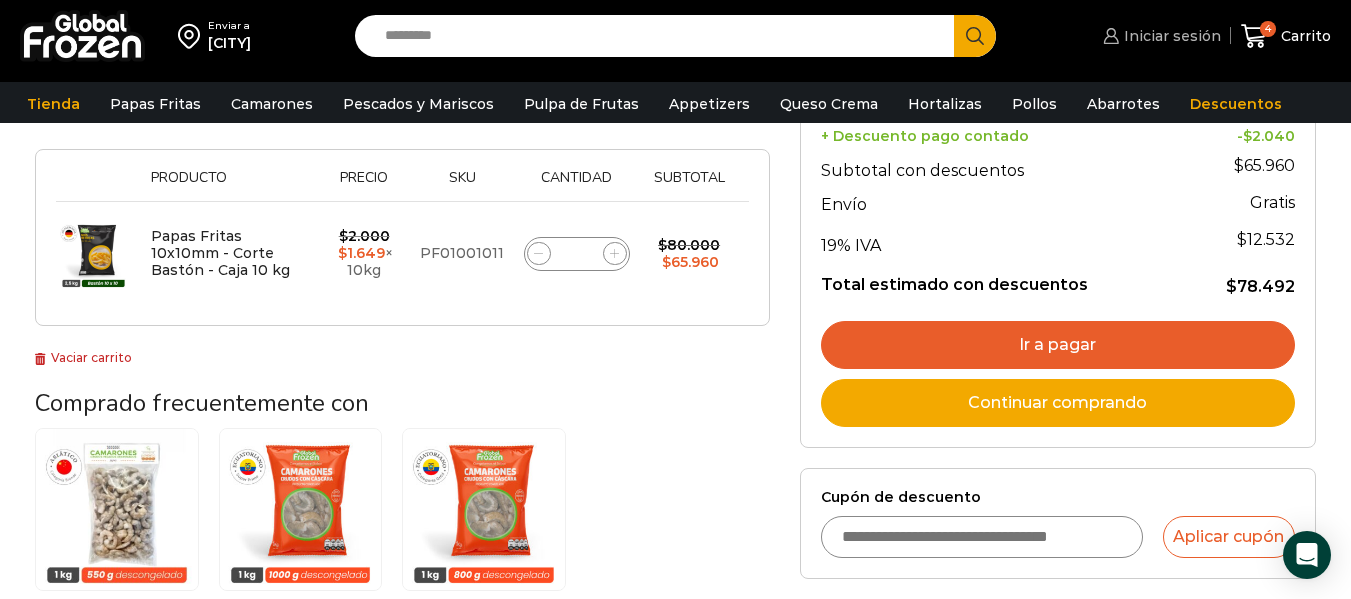 click on "Iniciar sesión" at bounding box center [1159, 36] 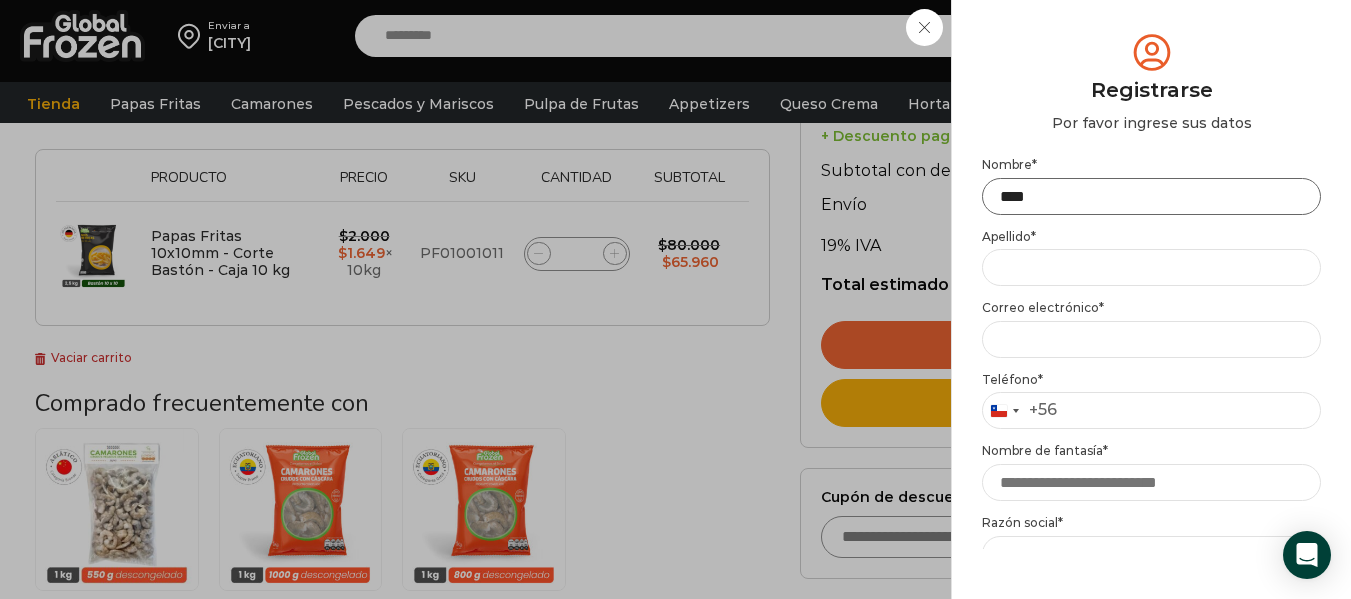 click on "****" at bounding box center [1151, 196] 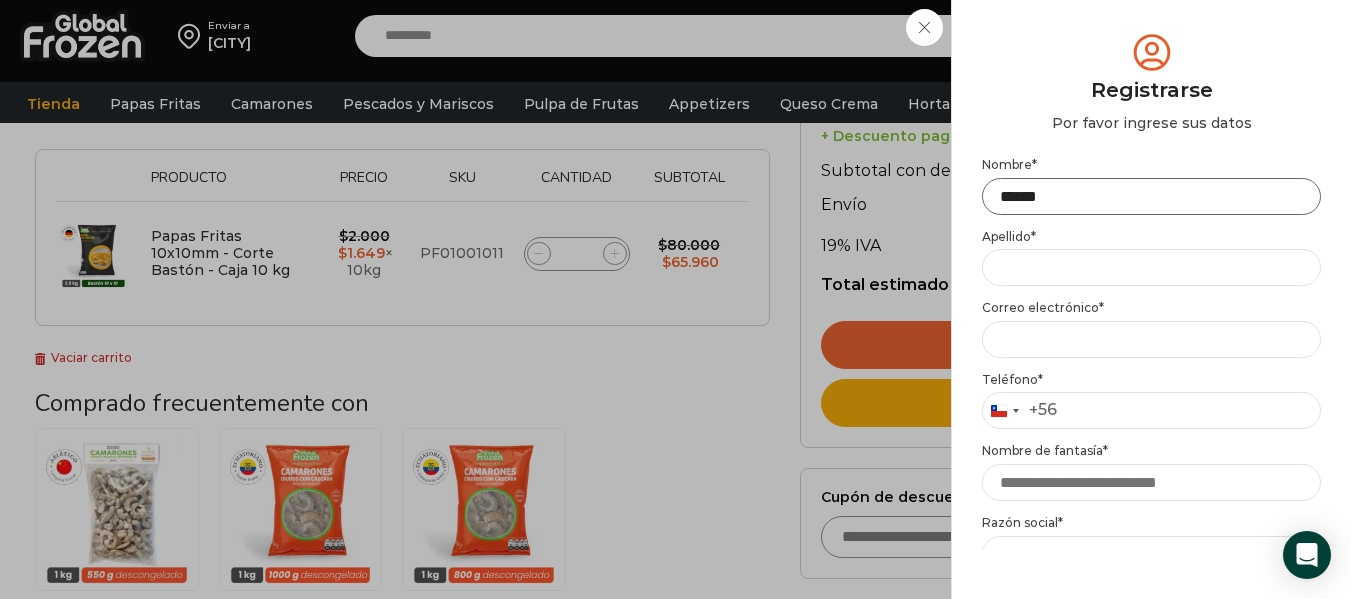 type on "*****" 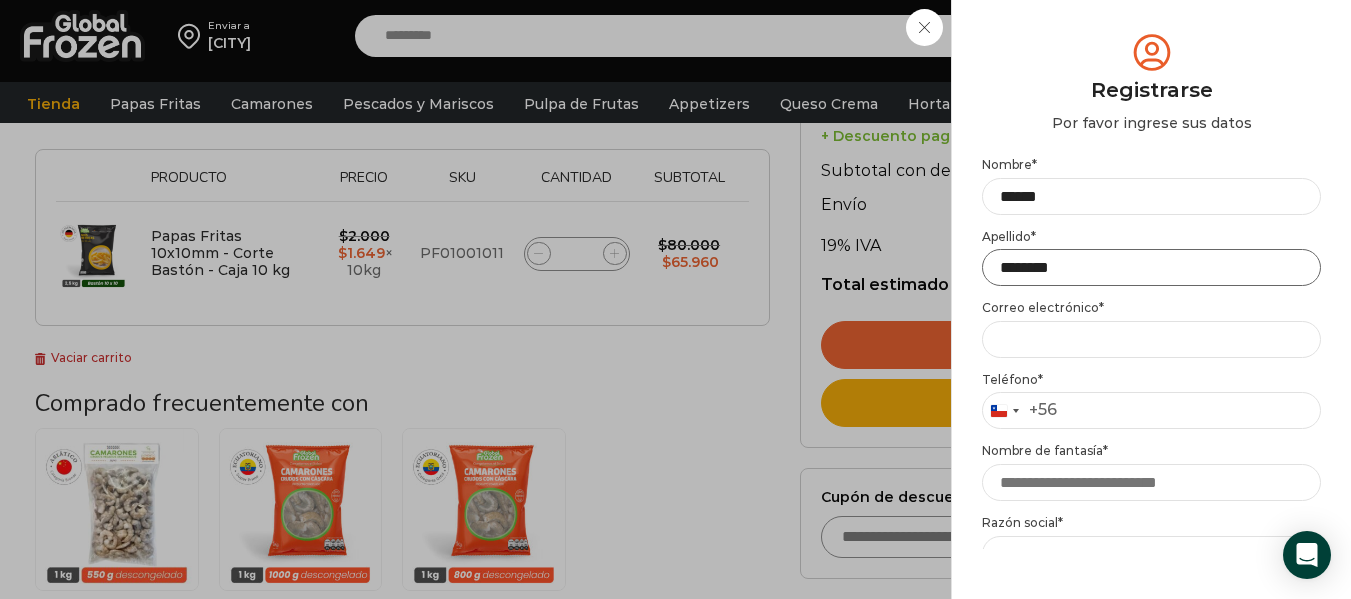 type on "********" 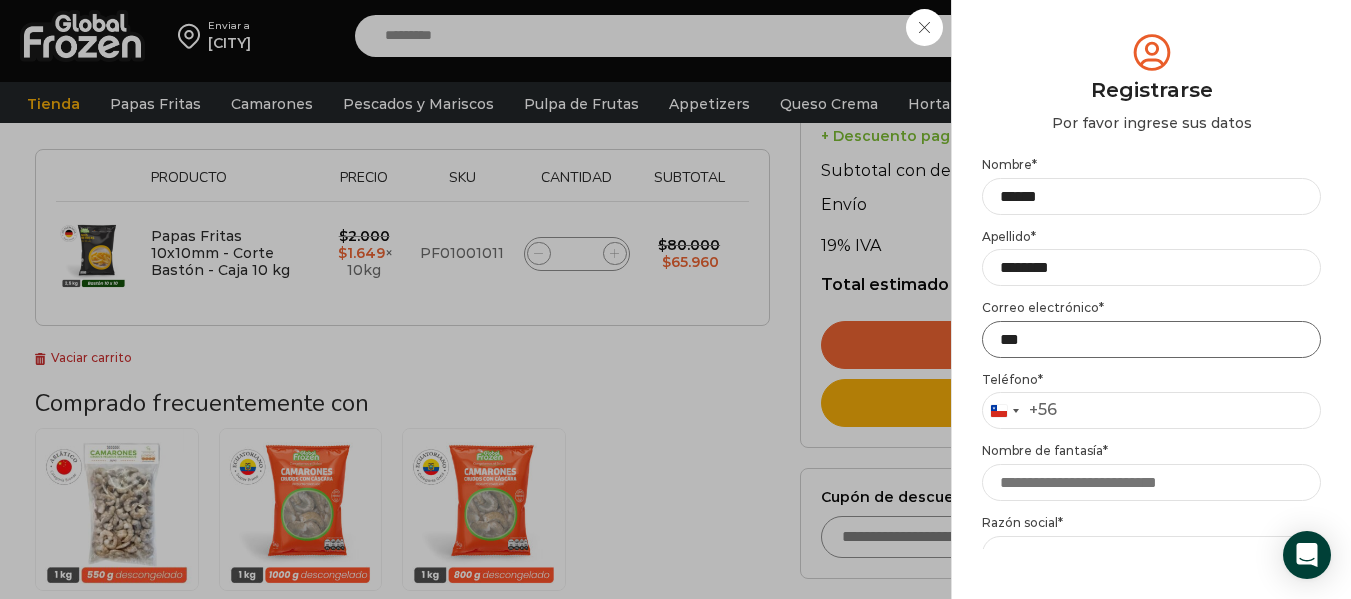 type on "**********" 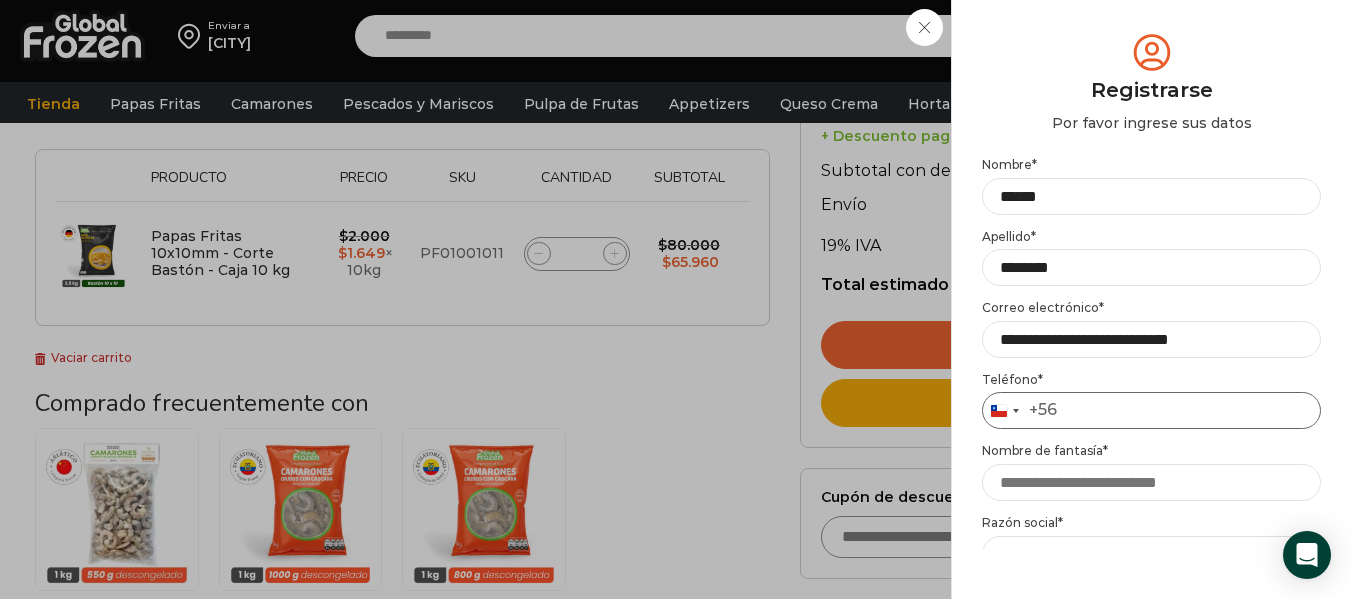 click on "Teléfono  *" at bounding box center [1151, 410] 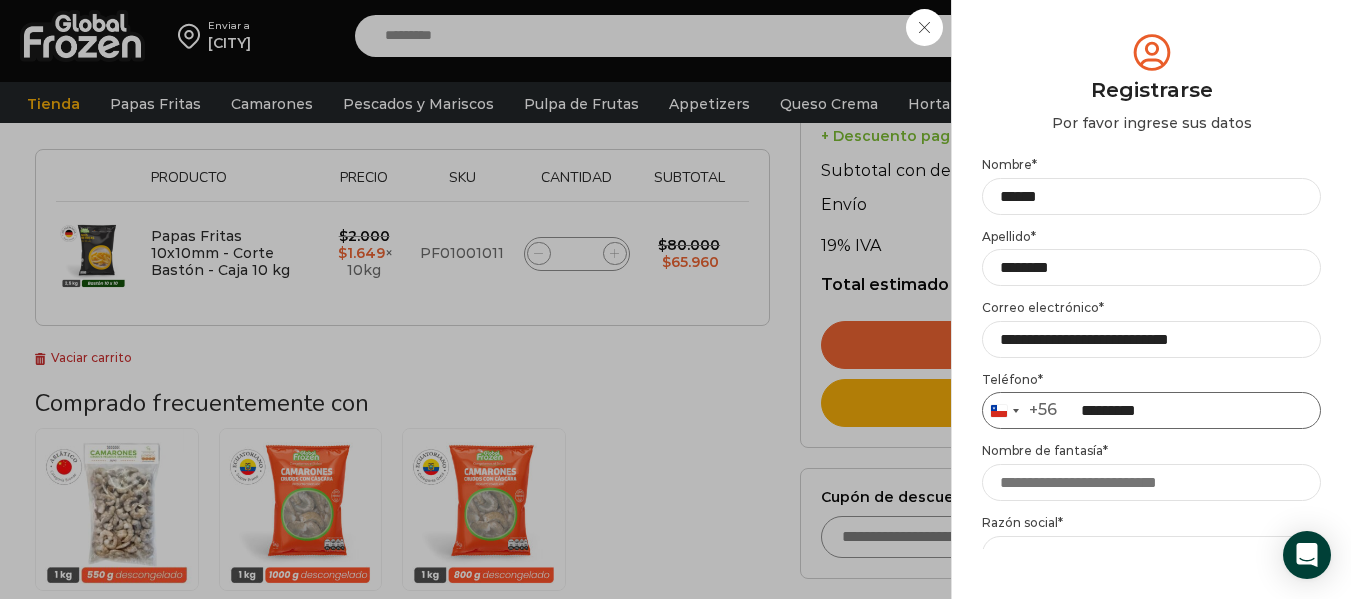 type on "*********" 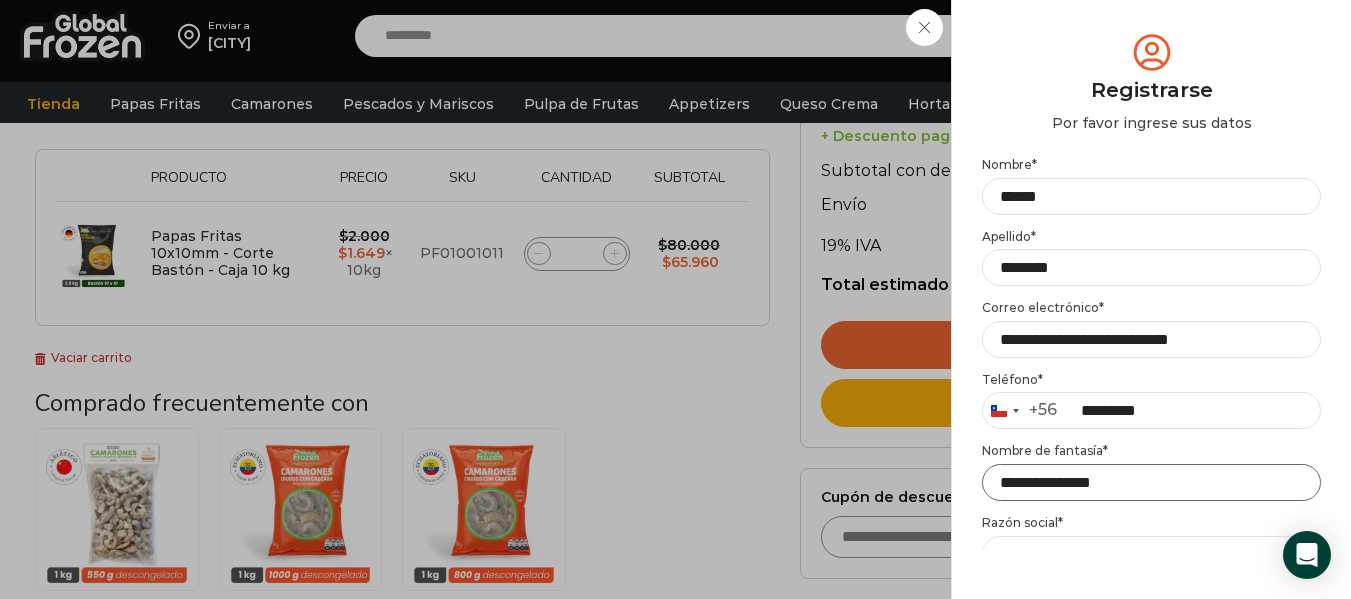 type on "**********" 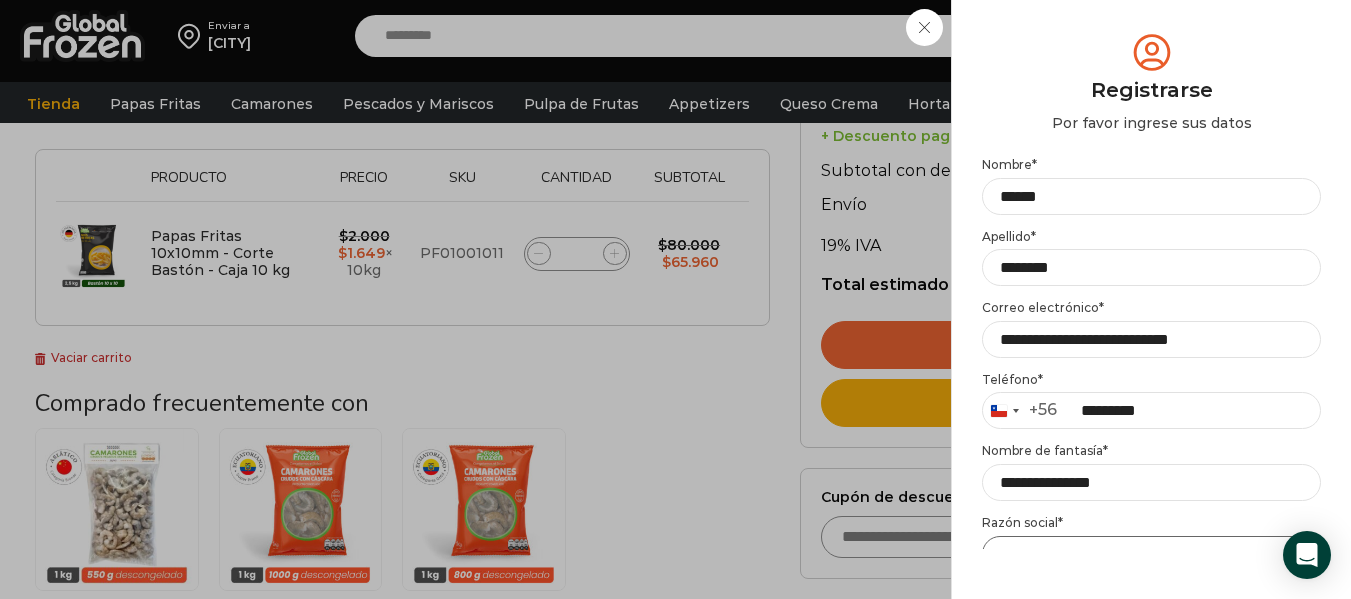 scroll, scrollTop: 23, scrollLeft: 0, axis: vertical 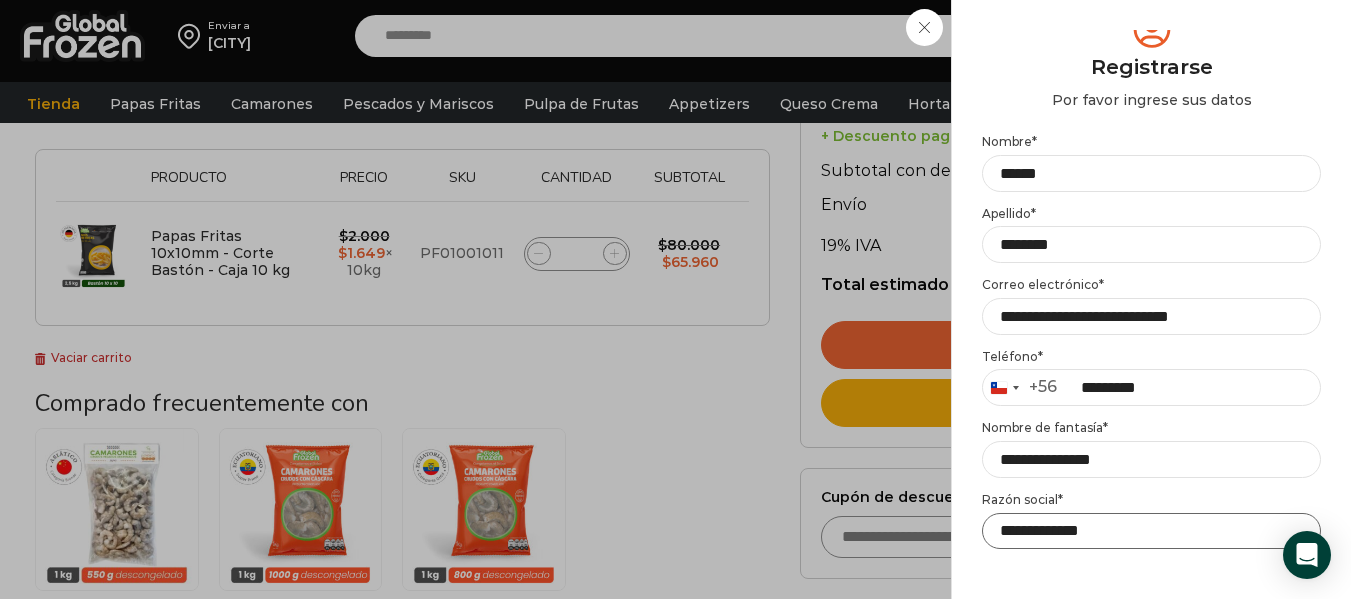 type on "**********" 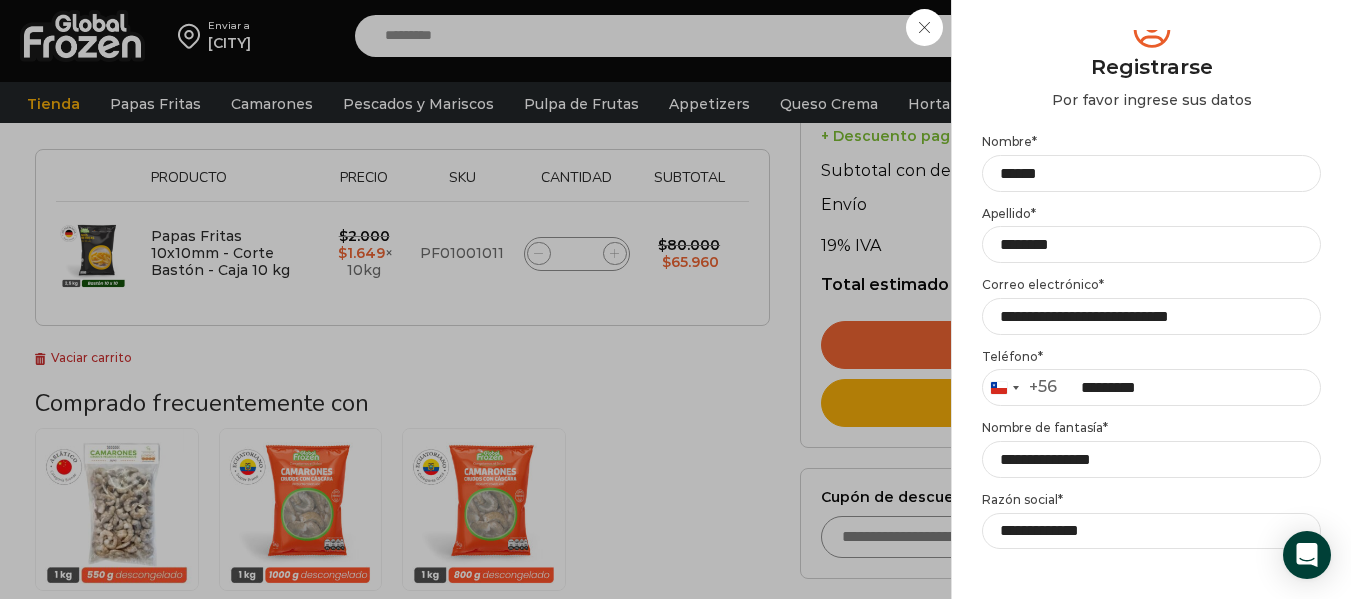 scroll, scrollTop: 336, scrollLeft: 0, axis: vertical 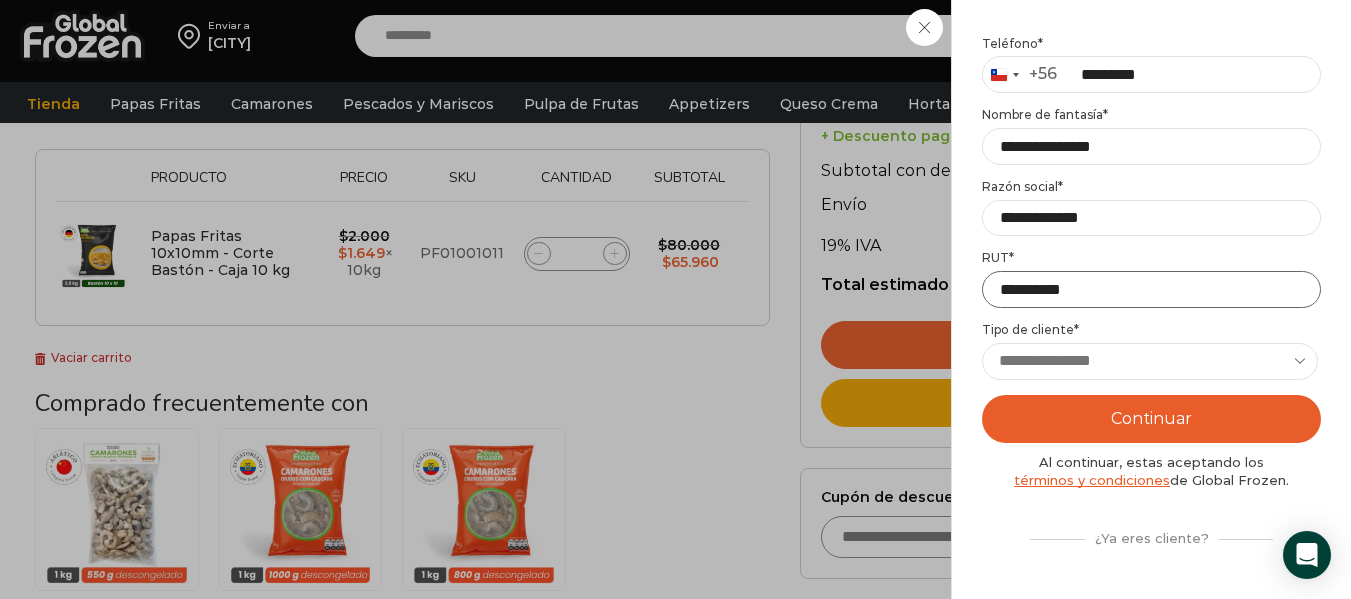 type on "**********" 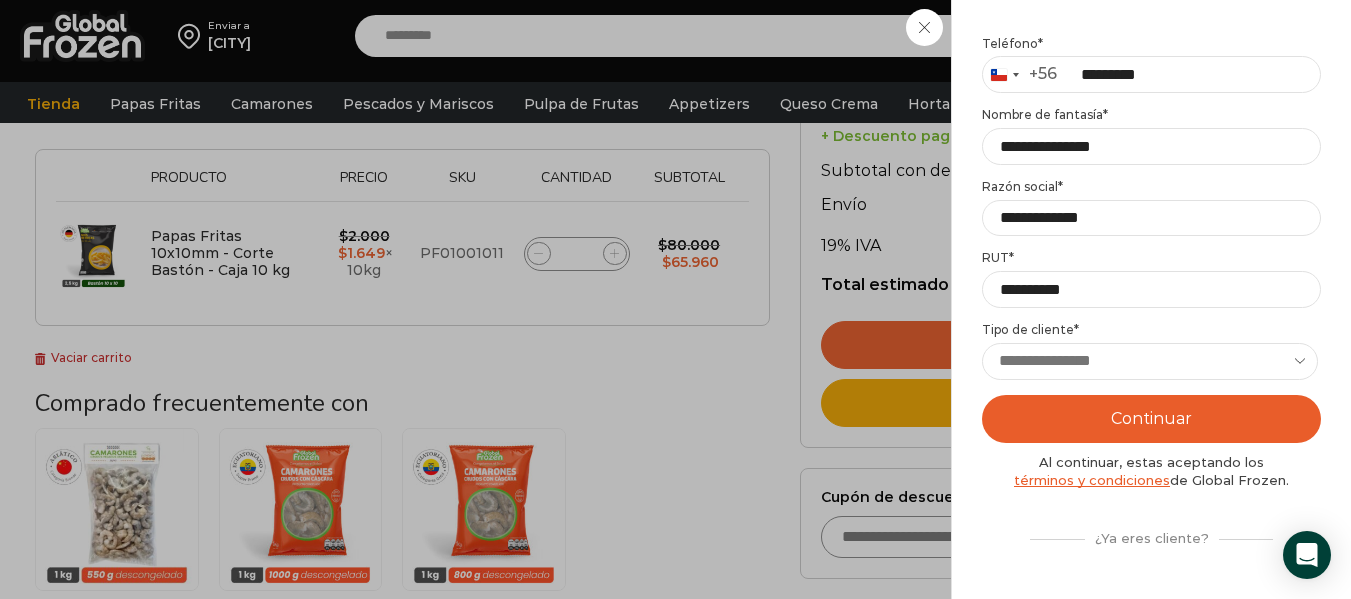click on "**********" at bounding box center [1150, 361] 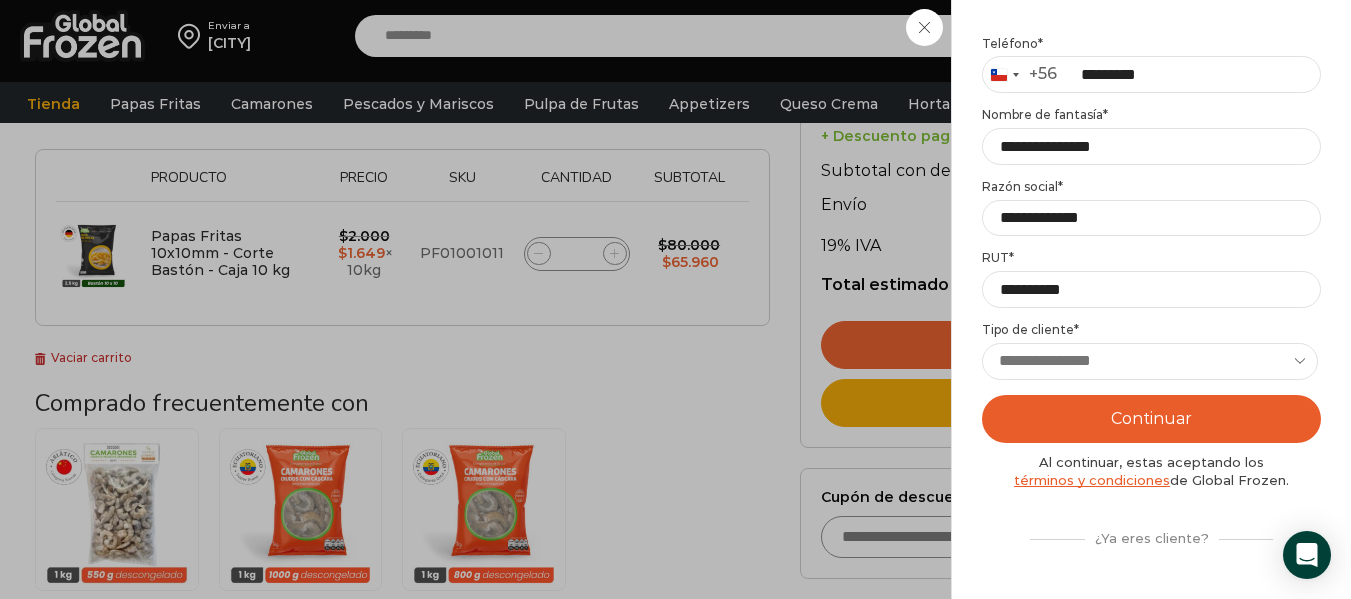 select on "**********" 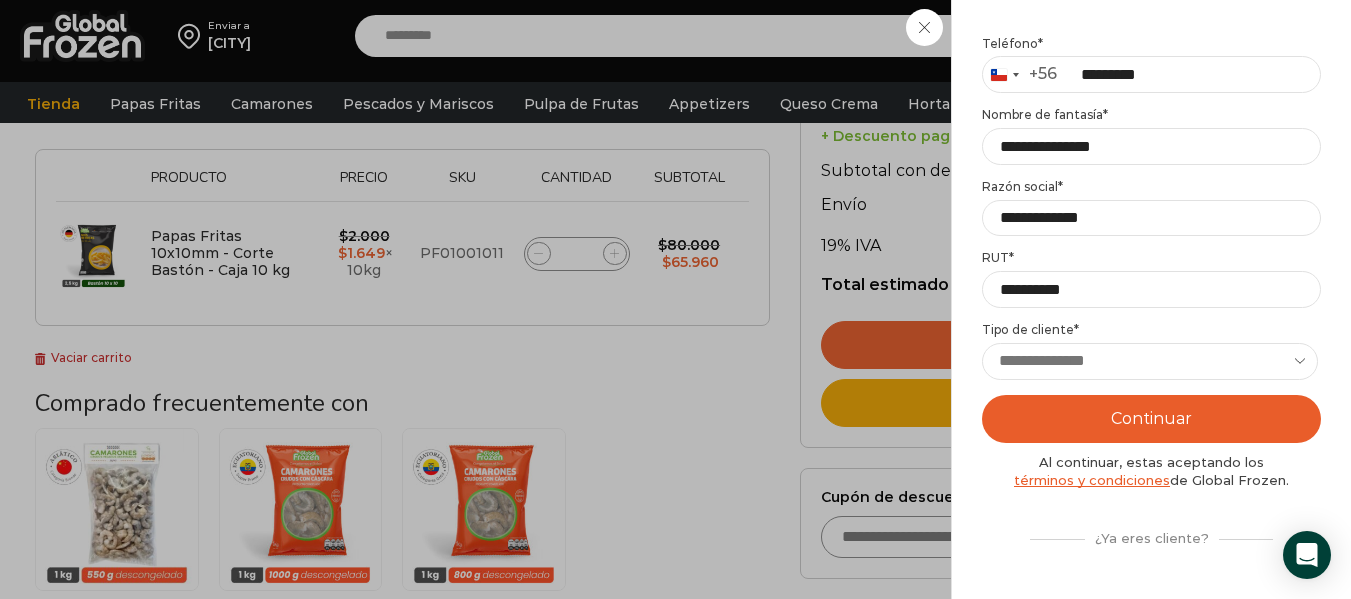 click on "**********" at bounding box center (1150, 361) 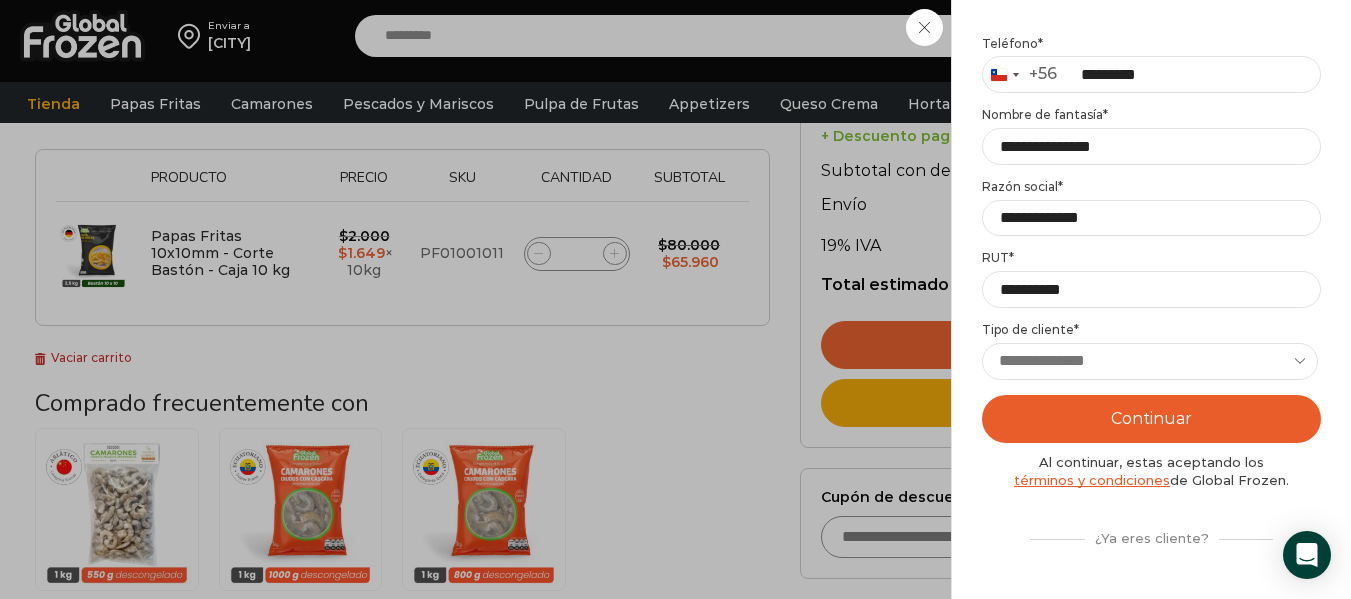 click on "Continuar" at bounding box center [1151, 419] 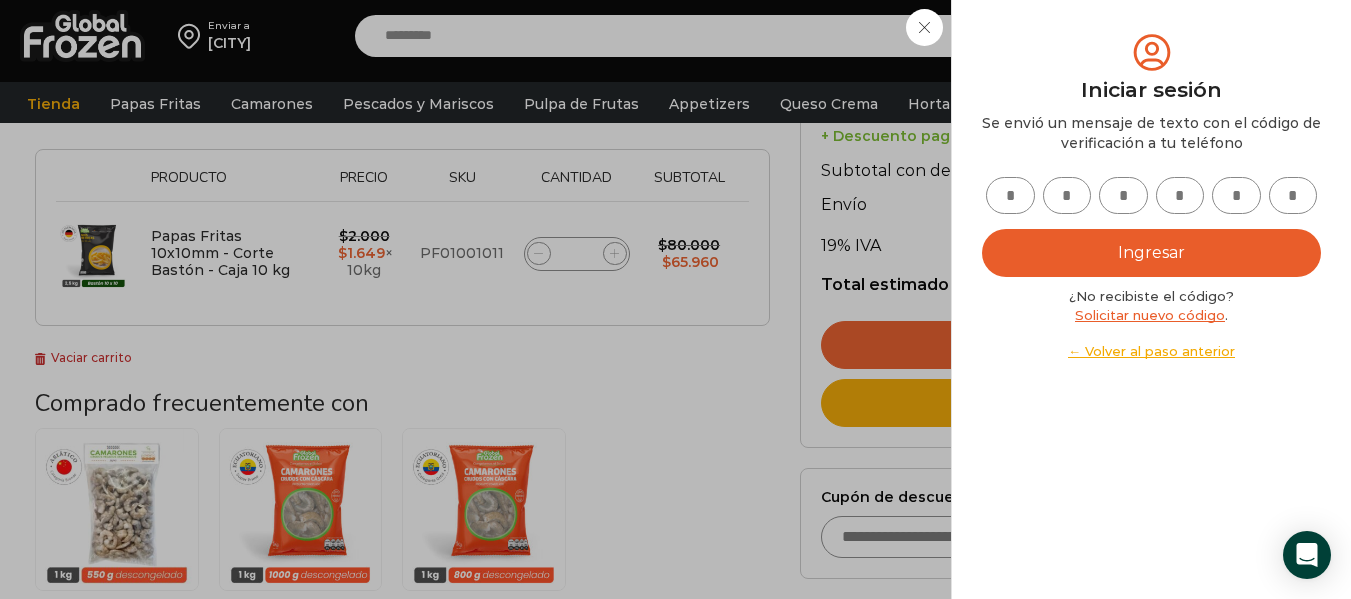 scroll, scrollTop: 0, scrollLeft: 0, axis: both 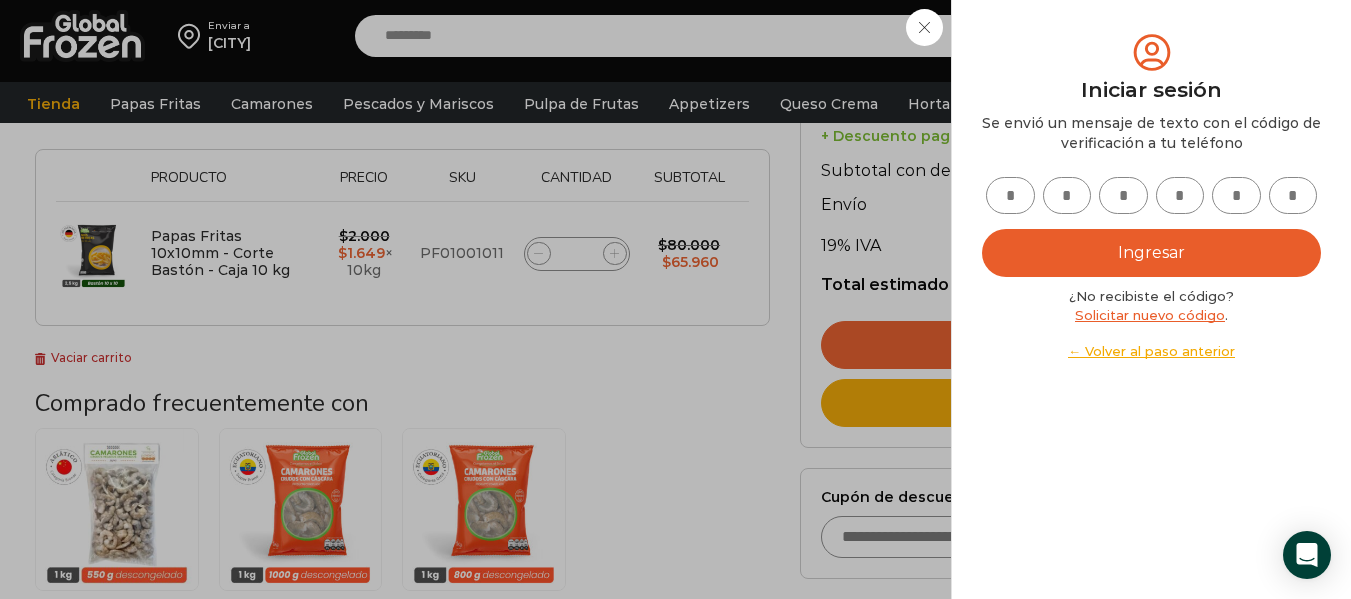 click at bounding box center [1010, 195] 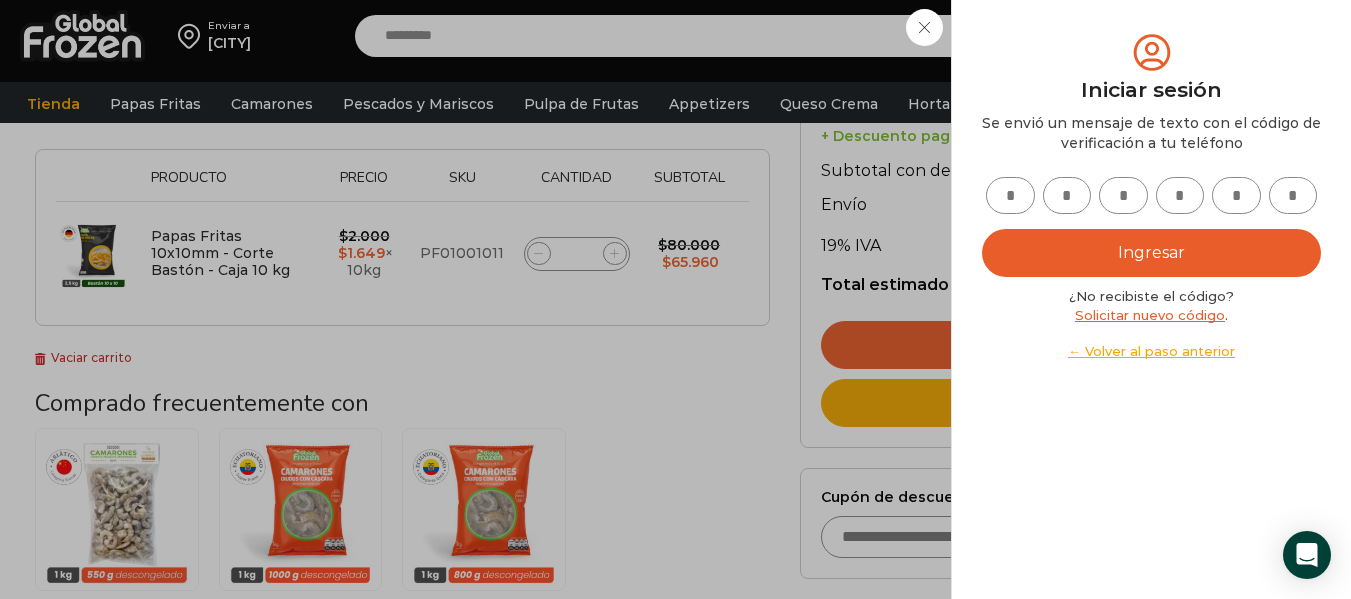 type on "*" 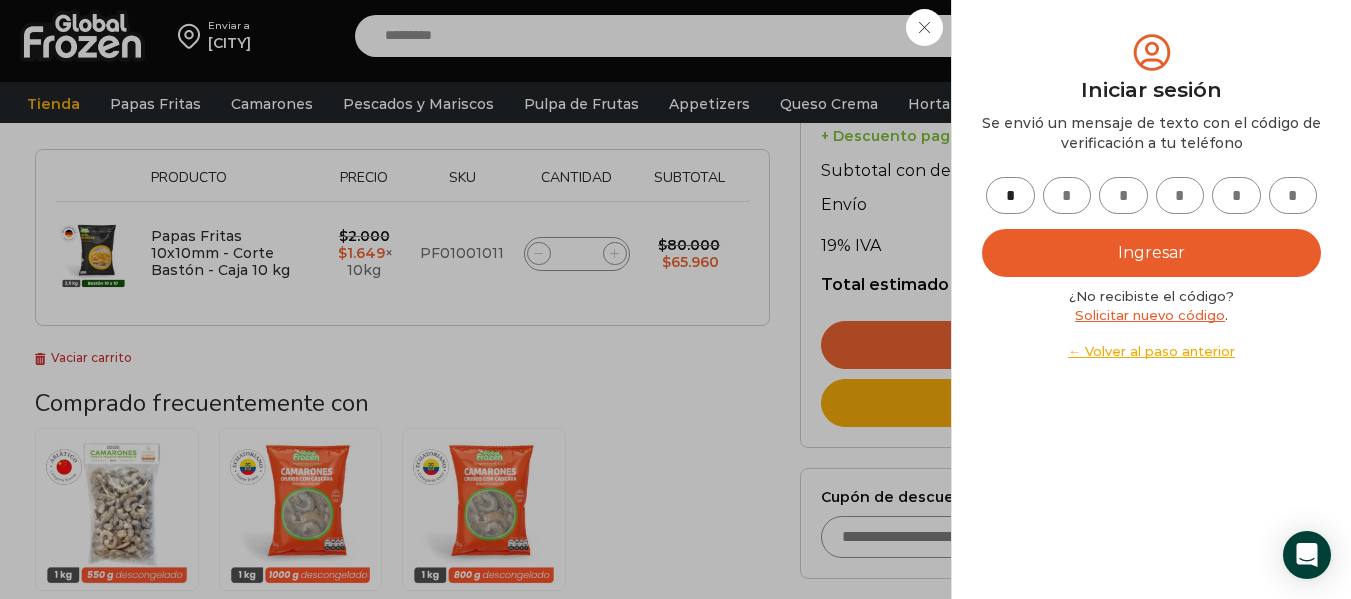 type on "*" 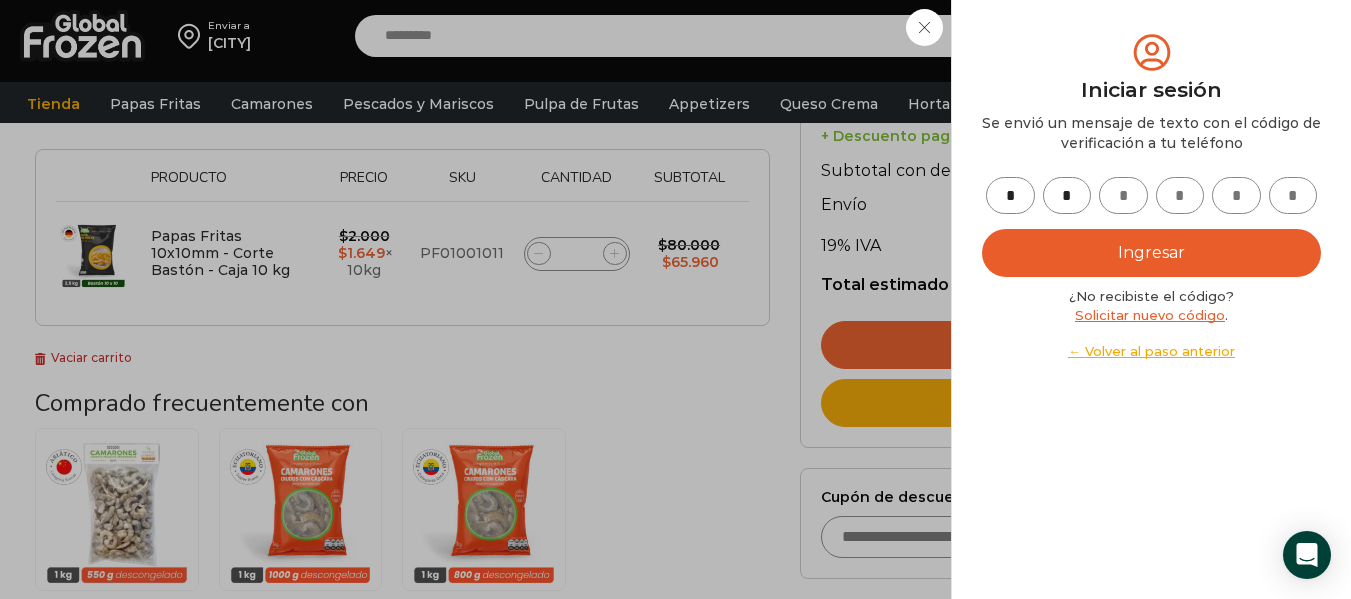 type on "*" 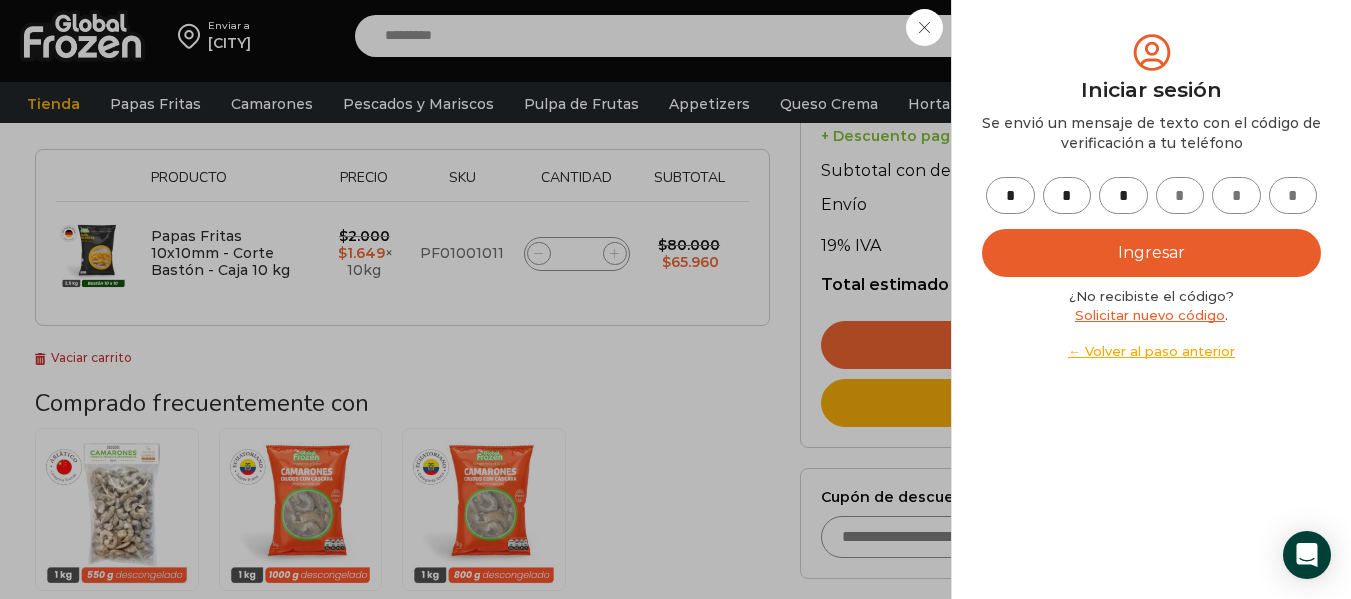 type on "*" 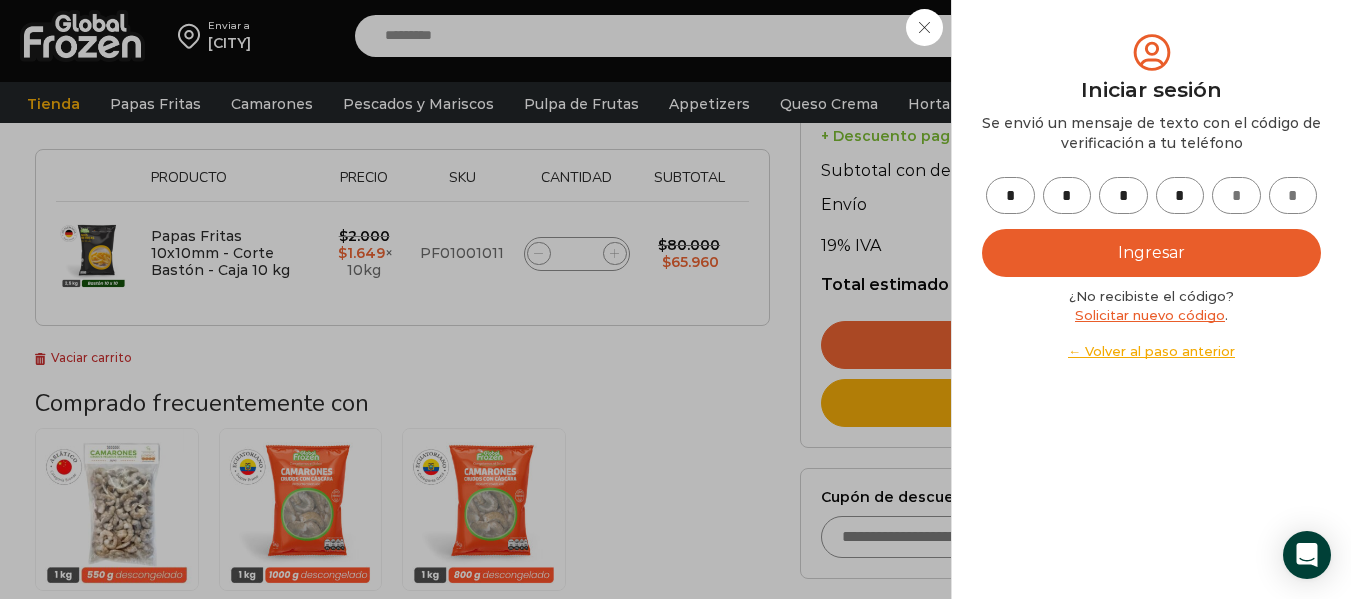 type on "*" 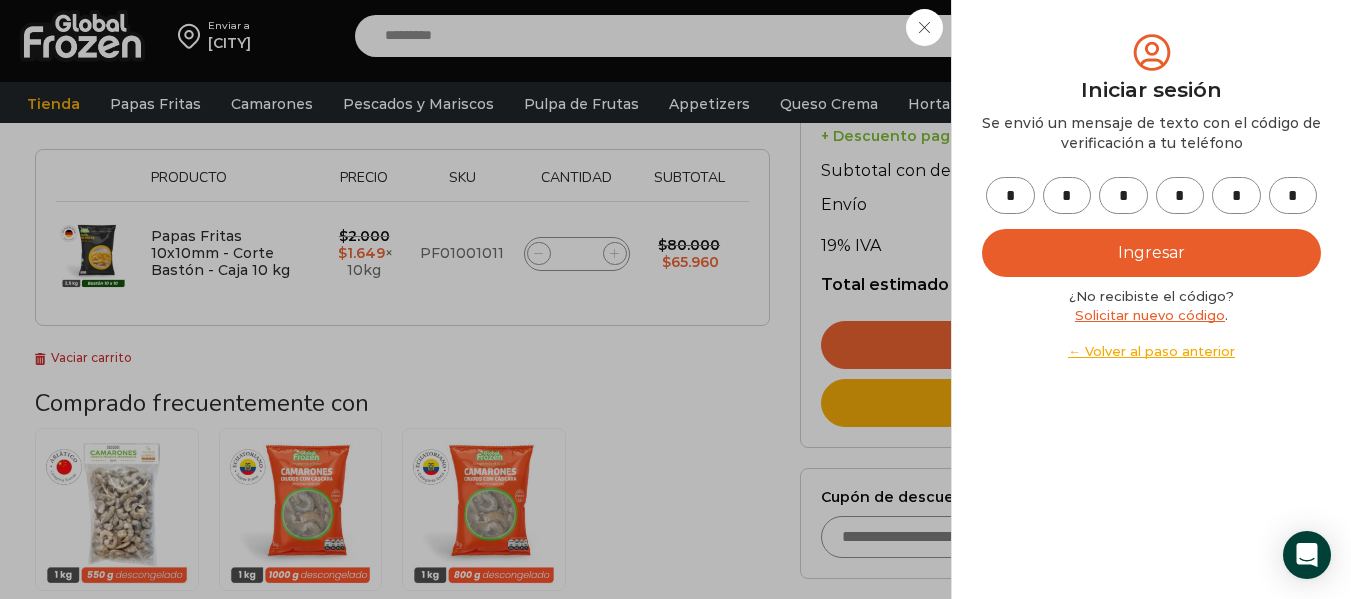 type on "*" 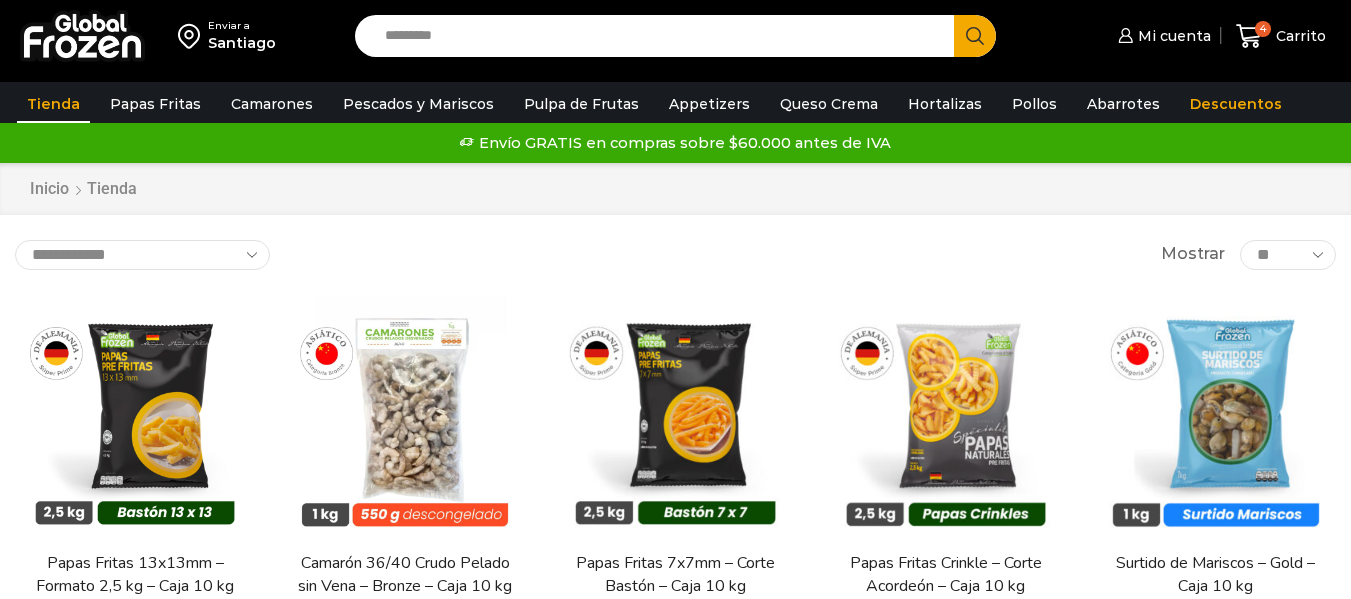 scroll, scrollTop: 0, scrollLeft: 0, axis: both 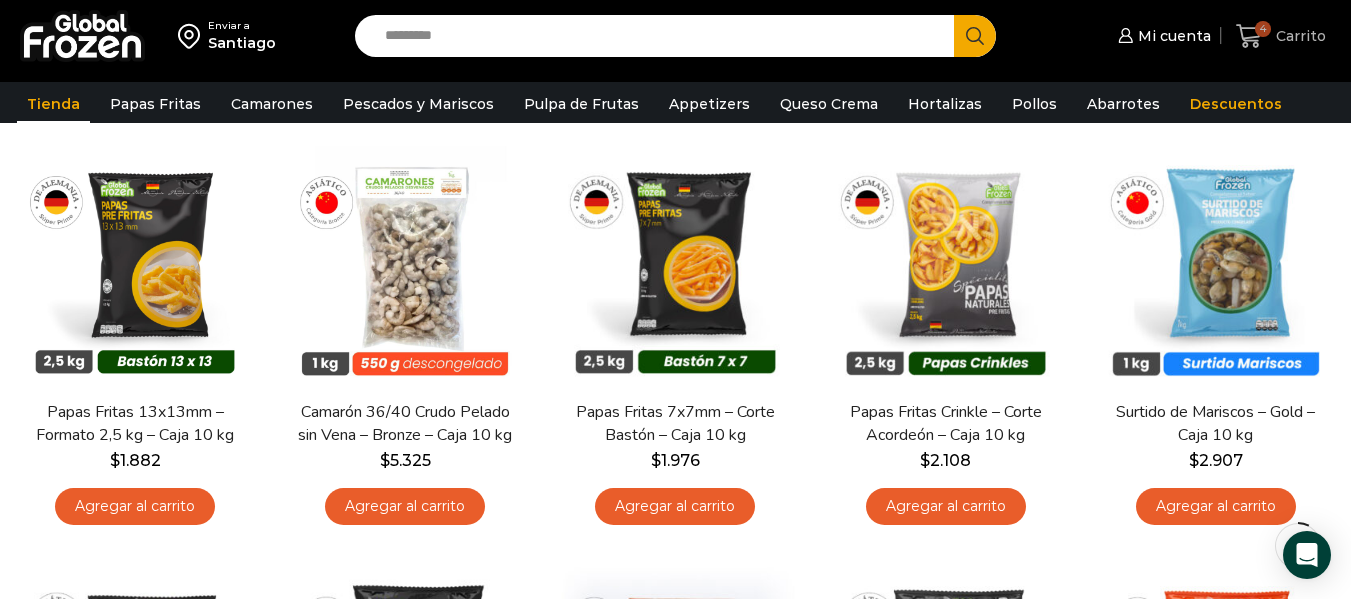 click on "Carrito" at bounding box center (1298, 36) 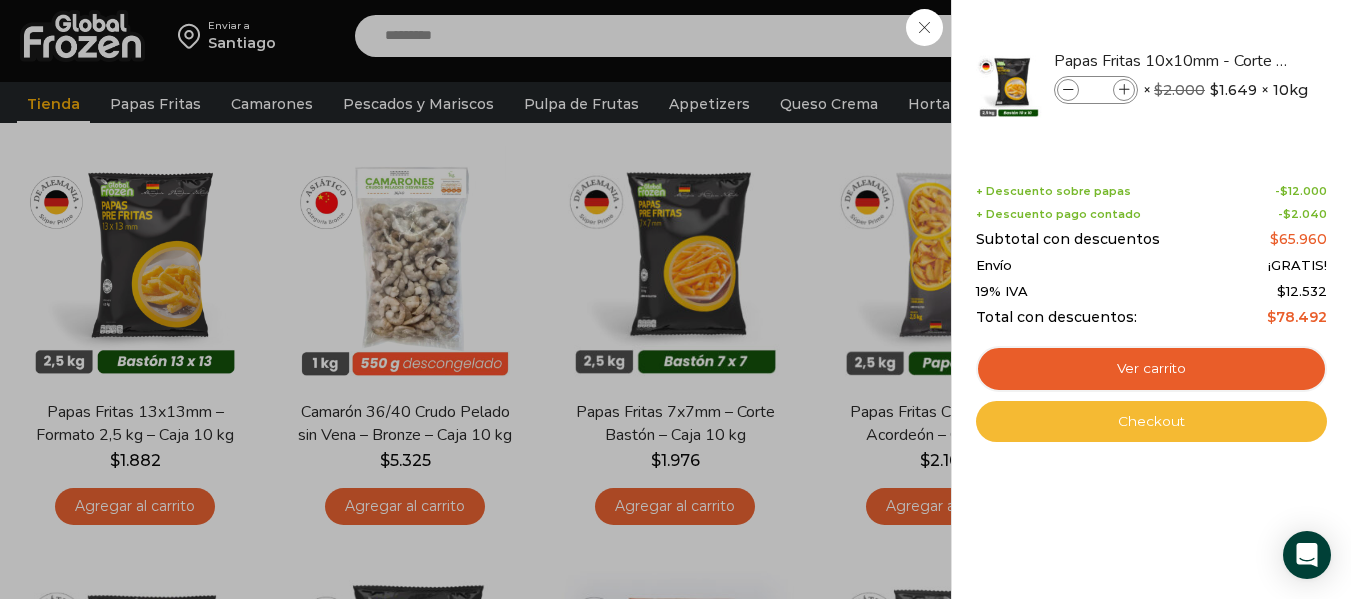 click on "Checkout" at bounding box center [1151, 422] 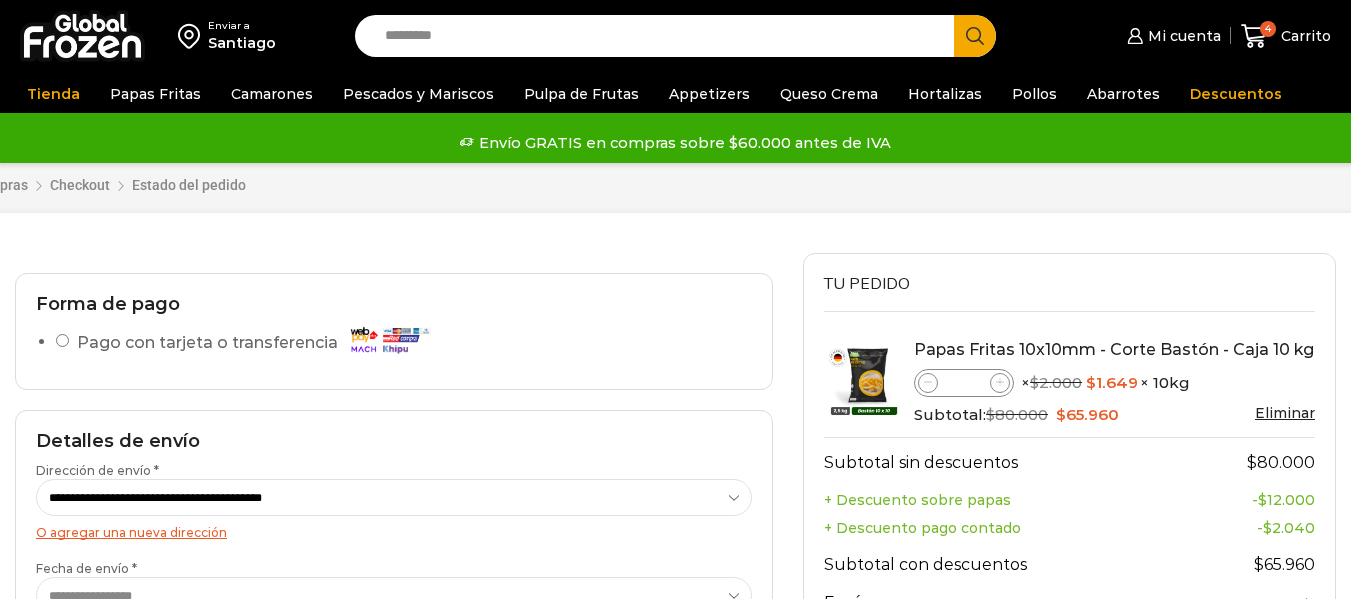 scroll, scrollTop: 0, scrollLeft: 0, axis: both 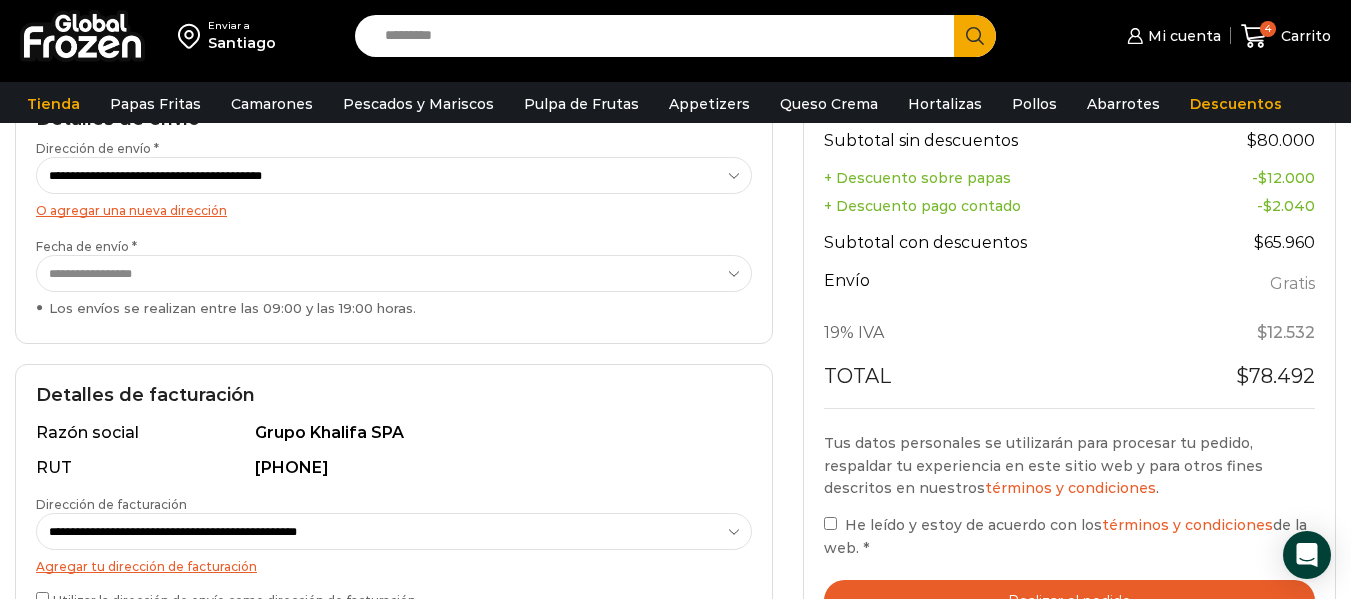 click on "**********" at bounding box center (394, 273) 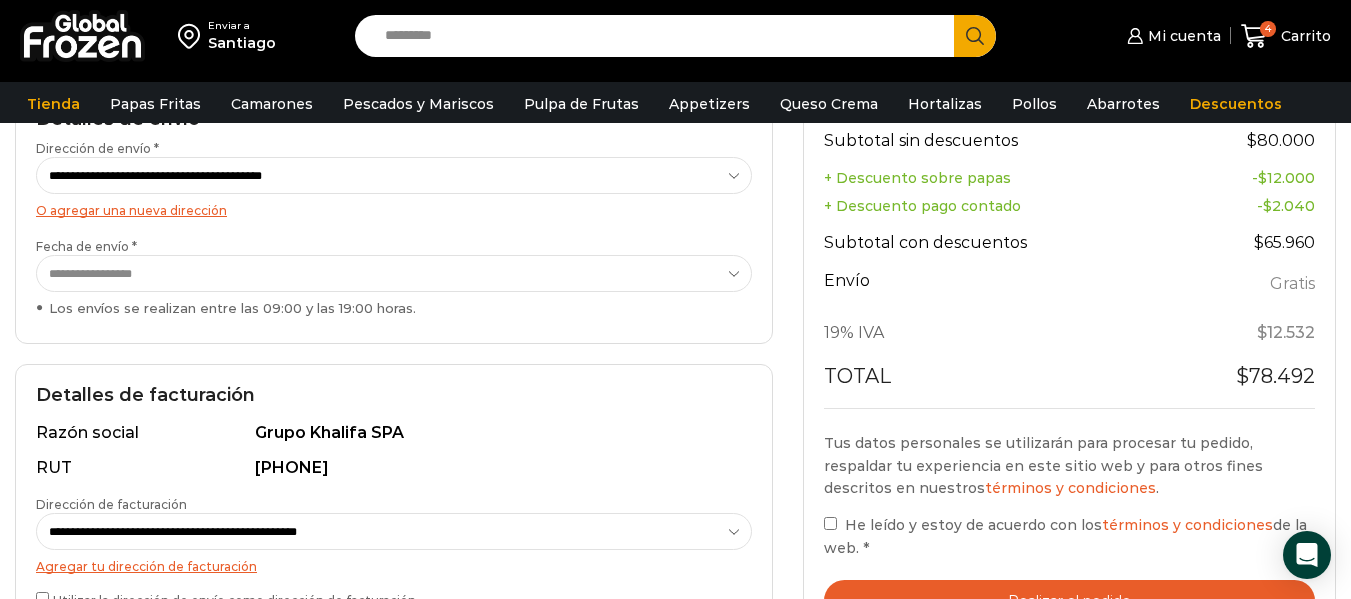 click on "**********" at bounding box center [394, 273] 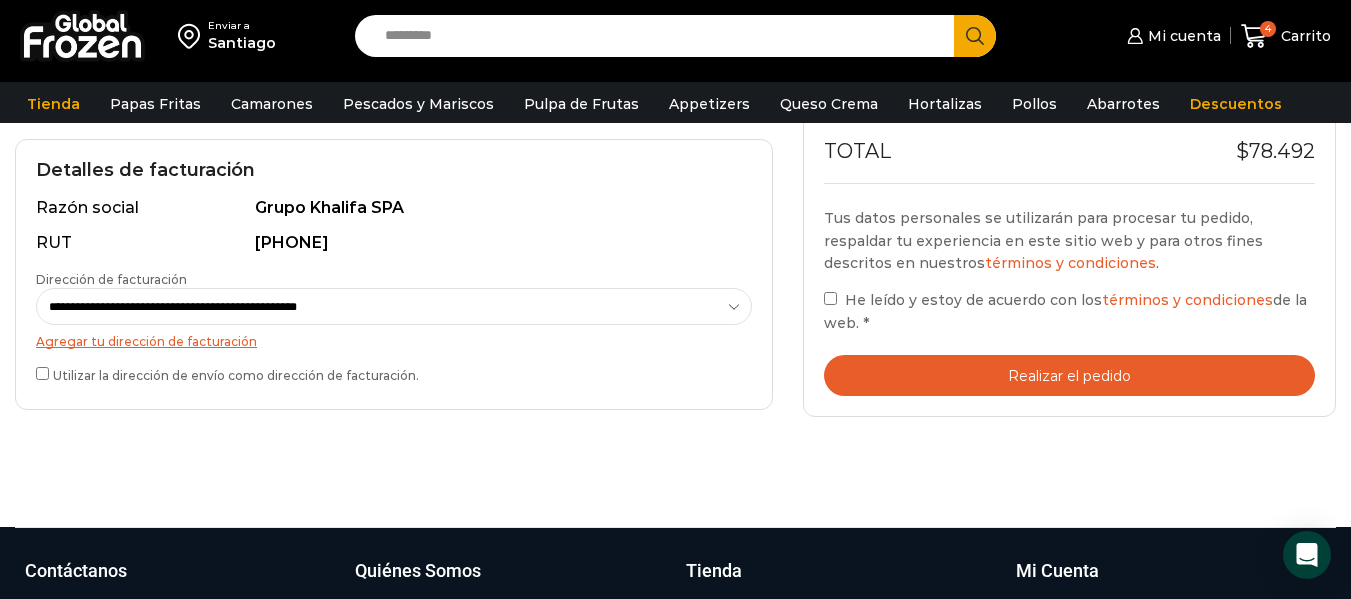 scroll, scrollTop: 575, scrollLeft: 0, axis: vertical 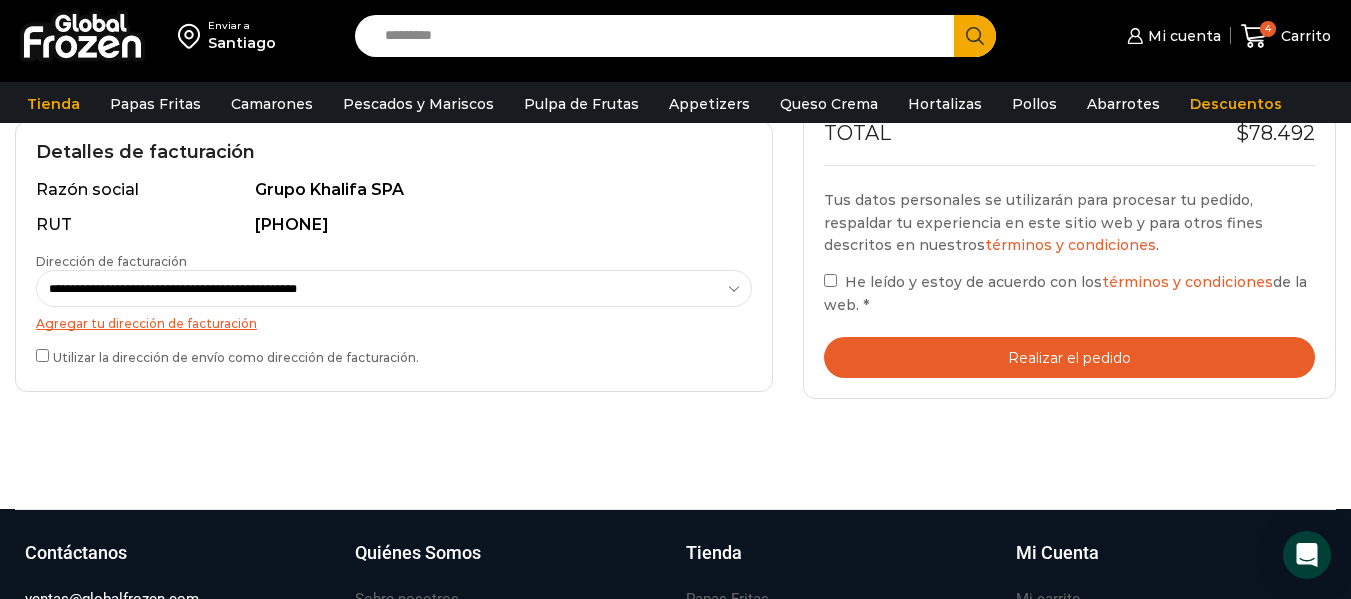 click on "Realizar el pedido" at bounding box center (1069, 357) 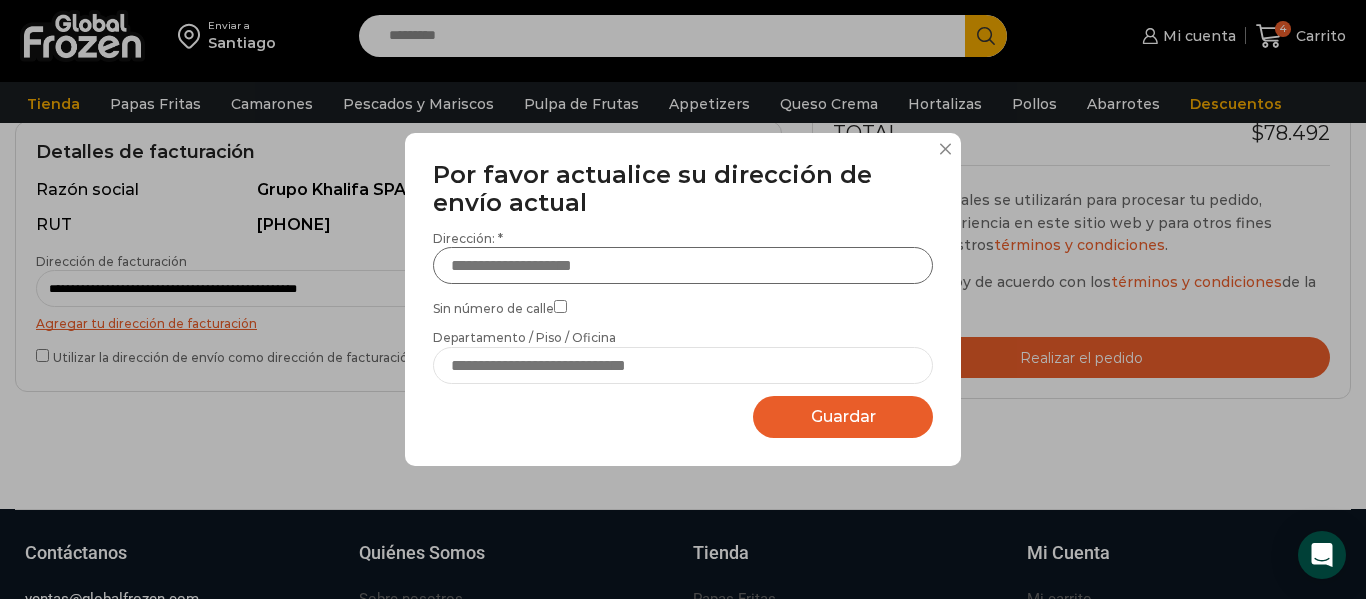 click on "Dirección: *" at bounding box center [683, 265] 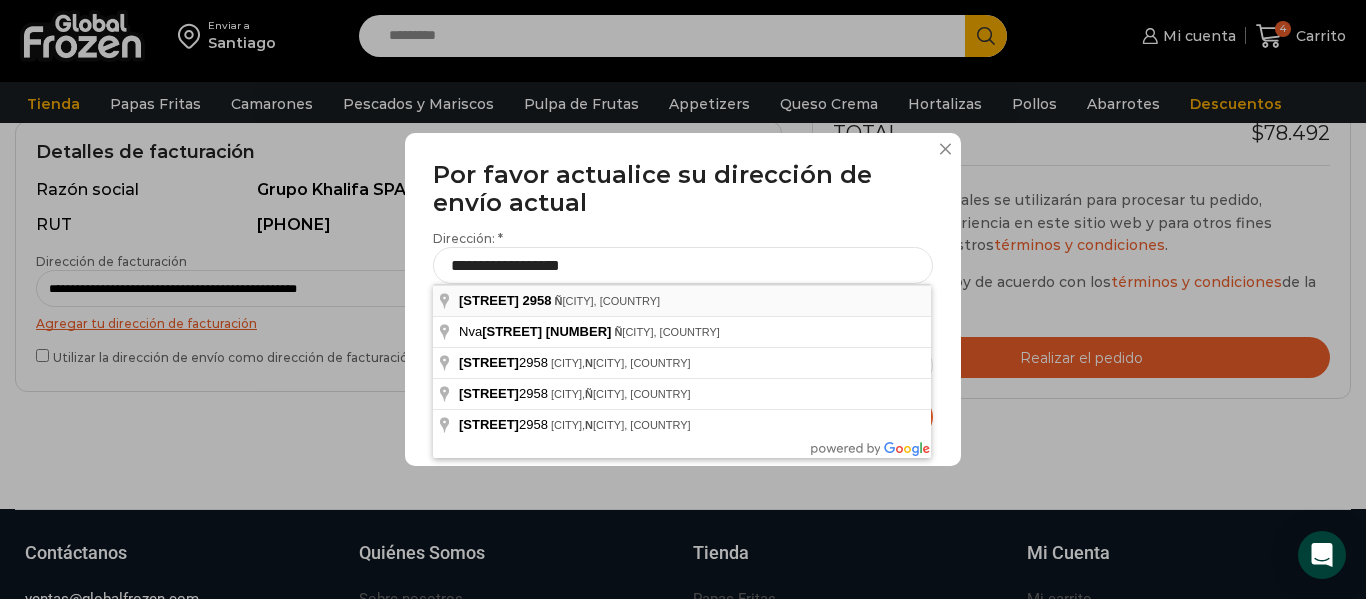 type on "**********" 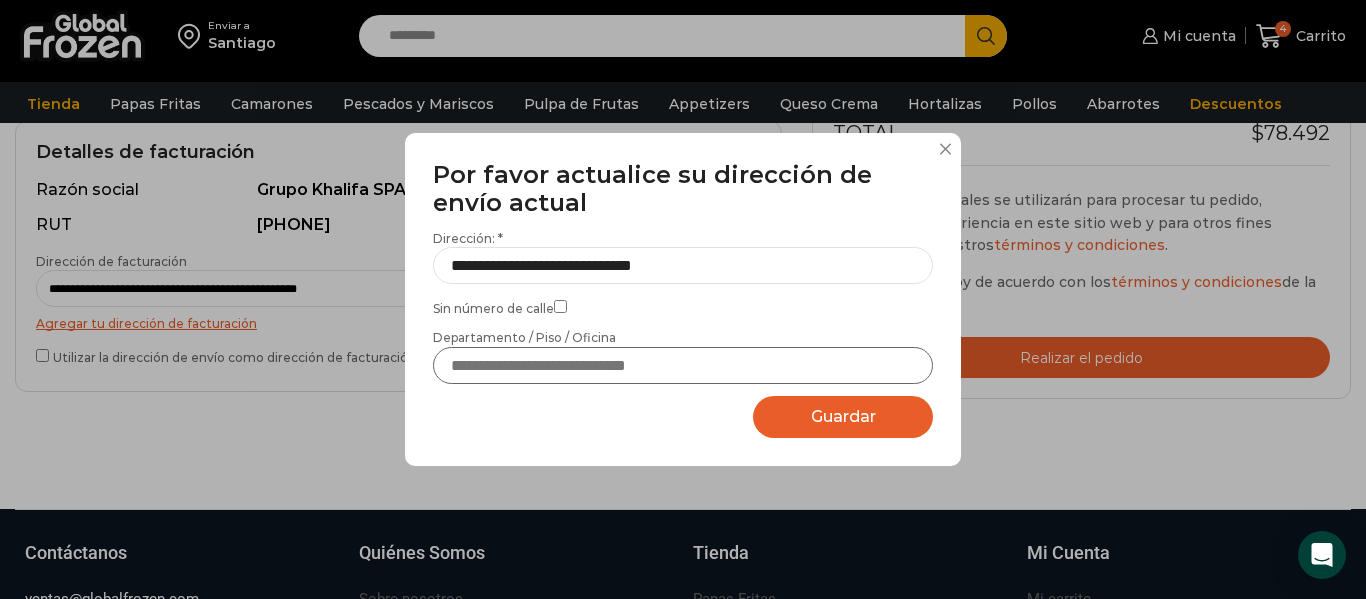 click on "Departamento / Piso / Oficina" at bounding box center (683, 365) 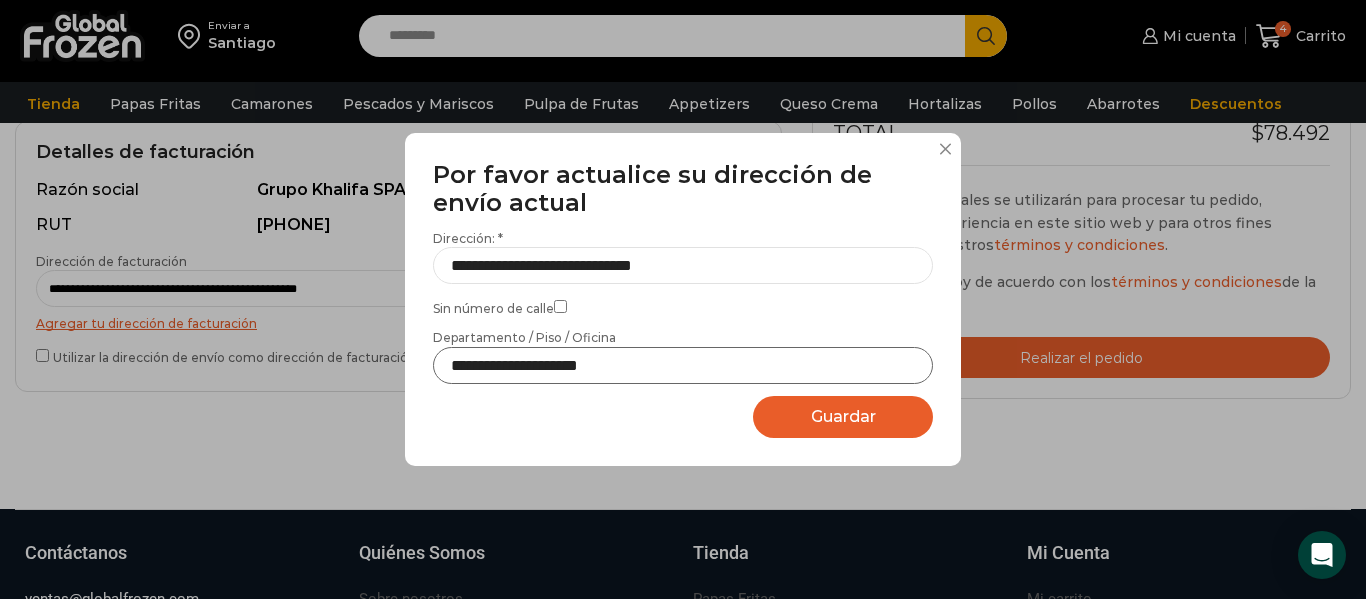 type on "**********" 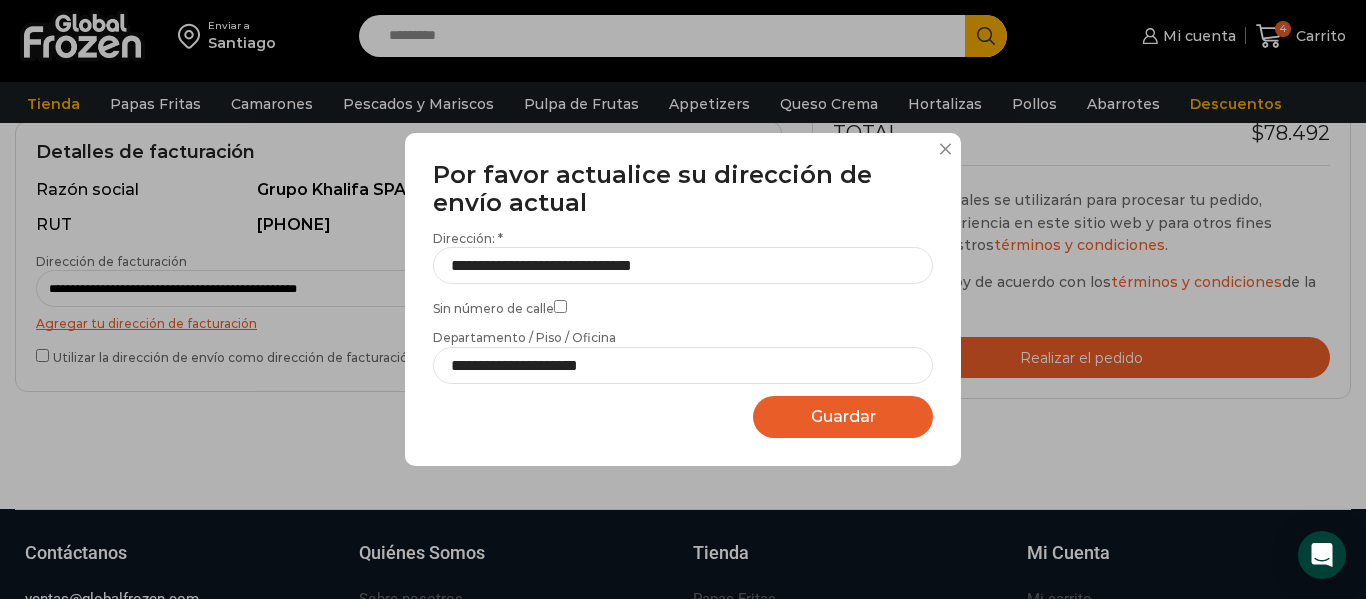 click on "Guardar Guardando..." at bounding box center [843, 417] 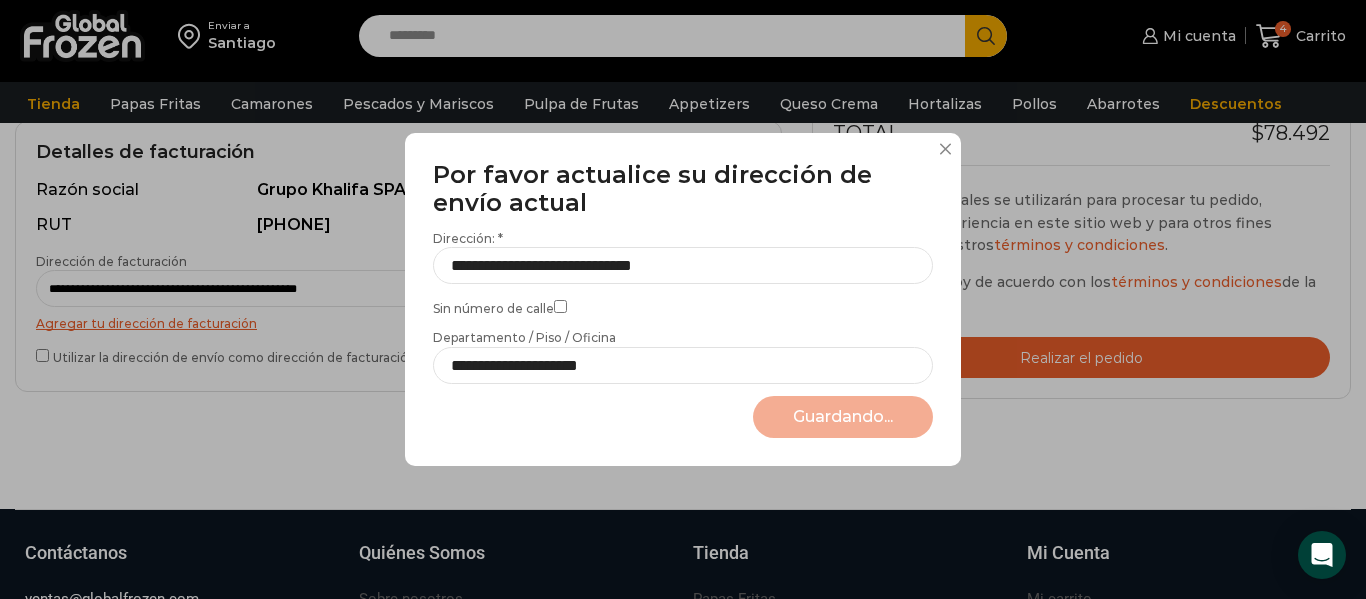 select on "*******" 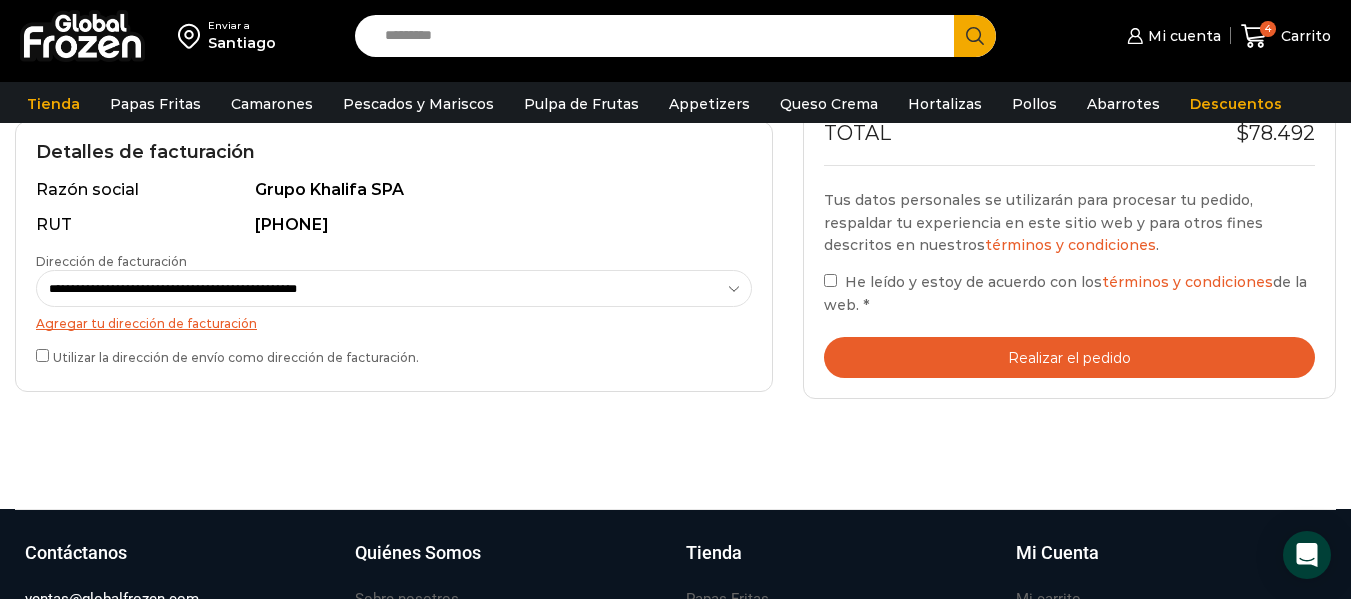 click on "Realizar el pedido" at bounding box center [1069, 357] 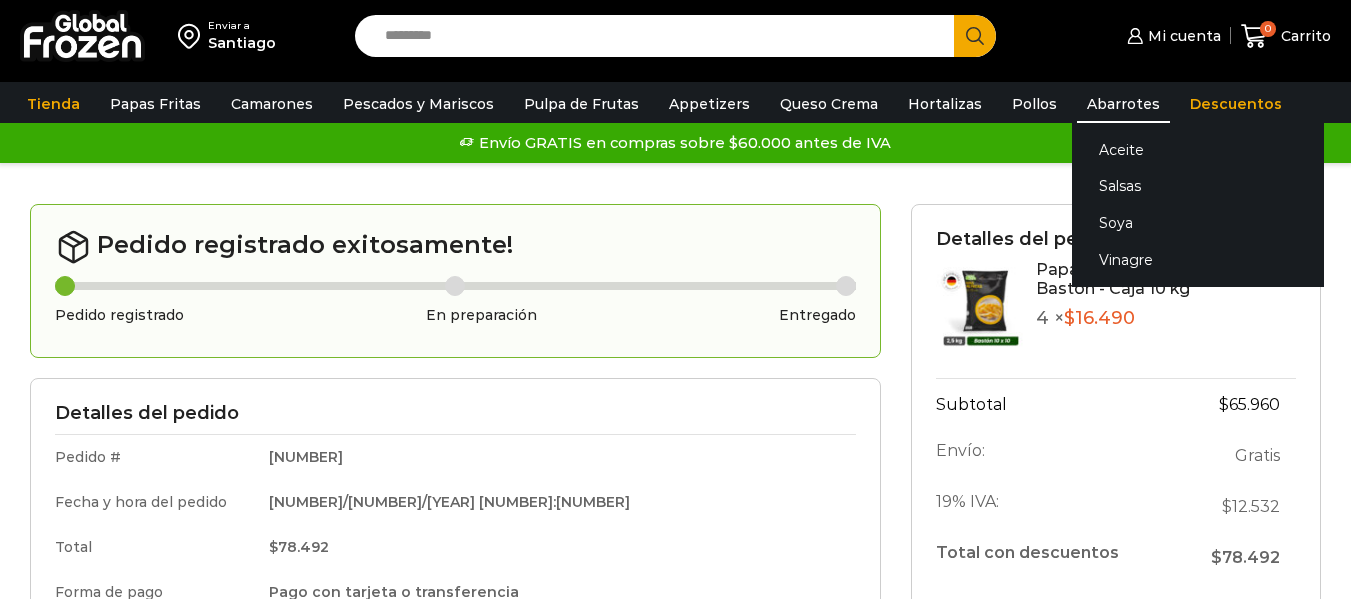 scroll, scrollTop: 0, scrollLeft: 0, axis: both 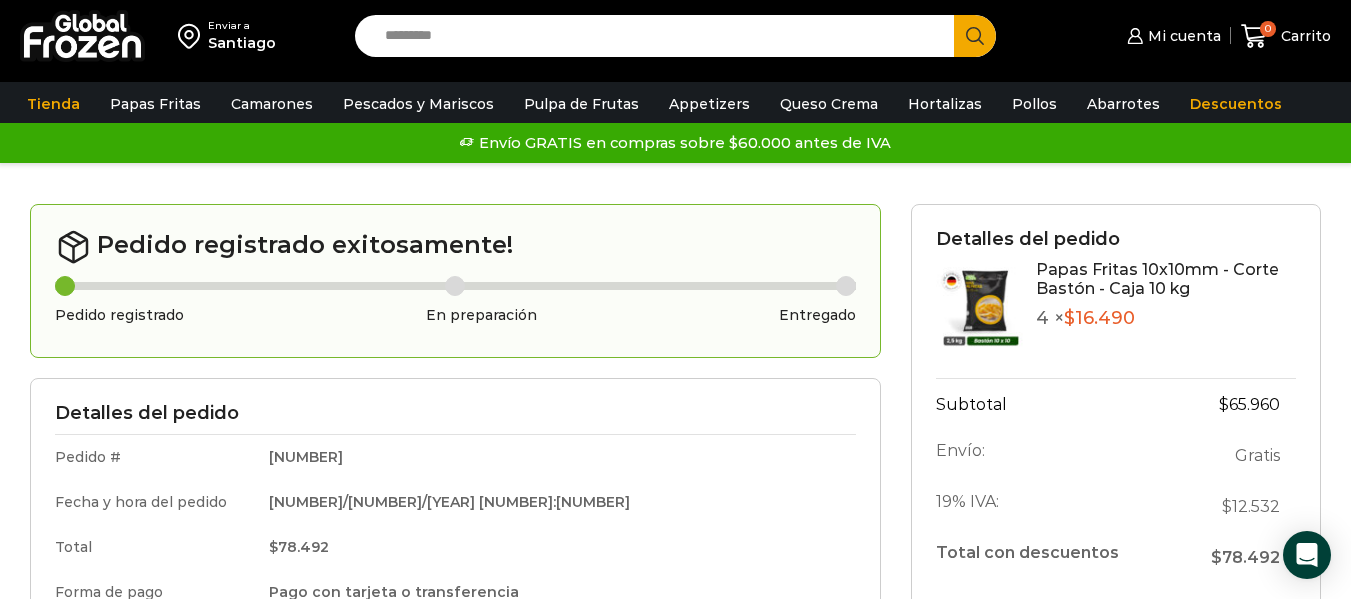 drag, startPoint x: 1365, startPoint y: 116, endPoint x: 1365, endPoint y: 14, distance: 102 